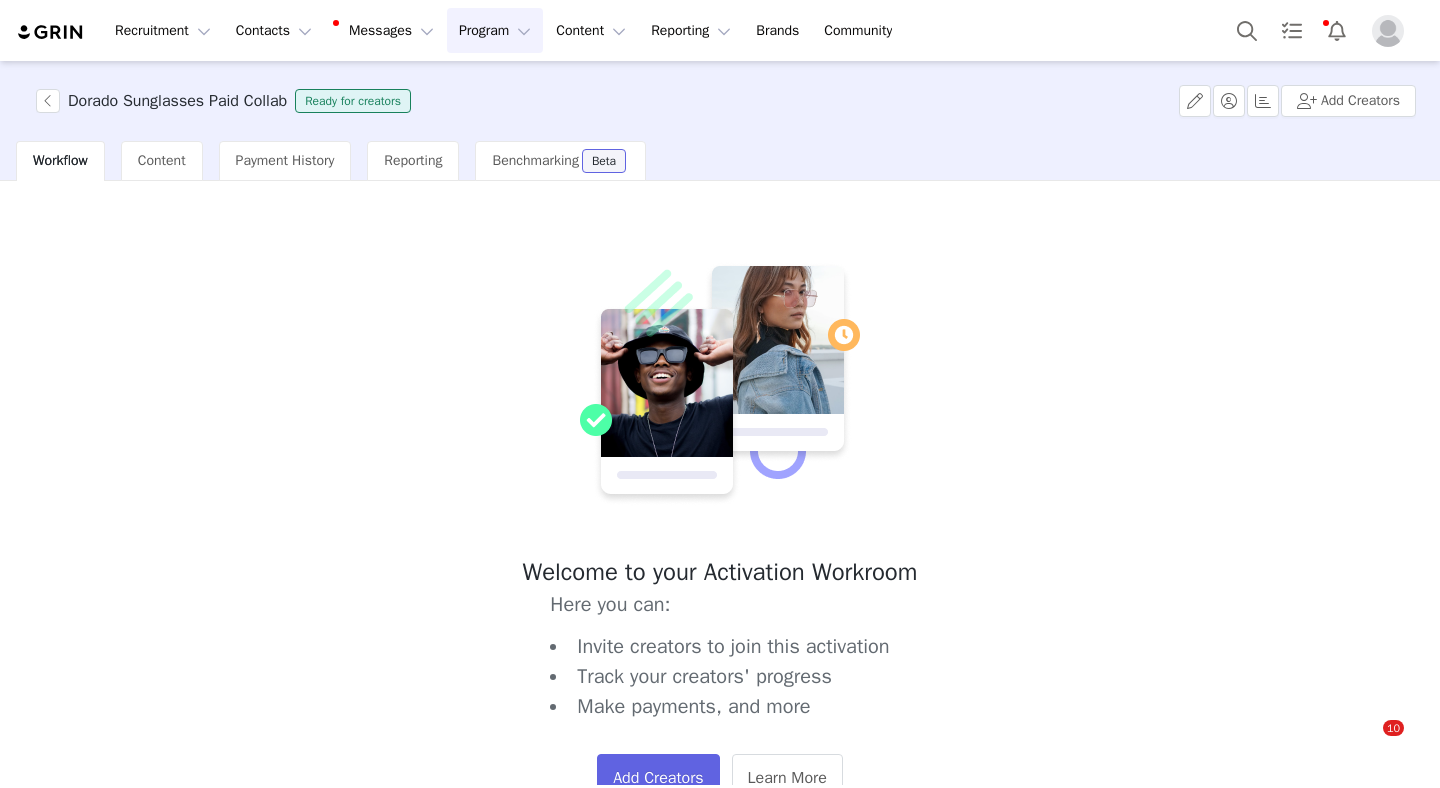 scroll, scrollTop: 0, scrollLeft: 0, axis: both 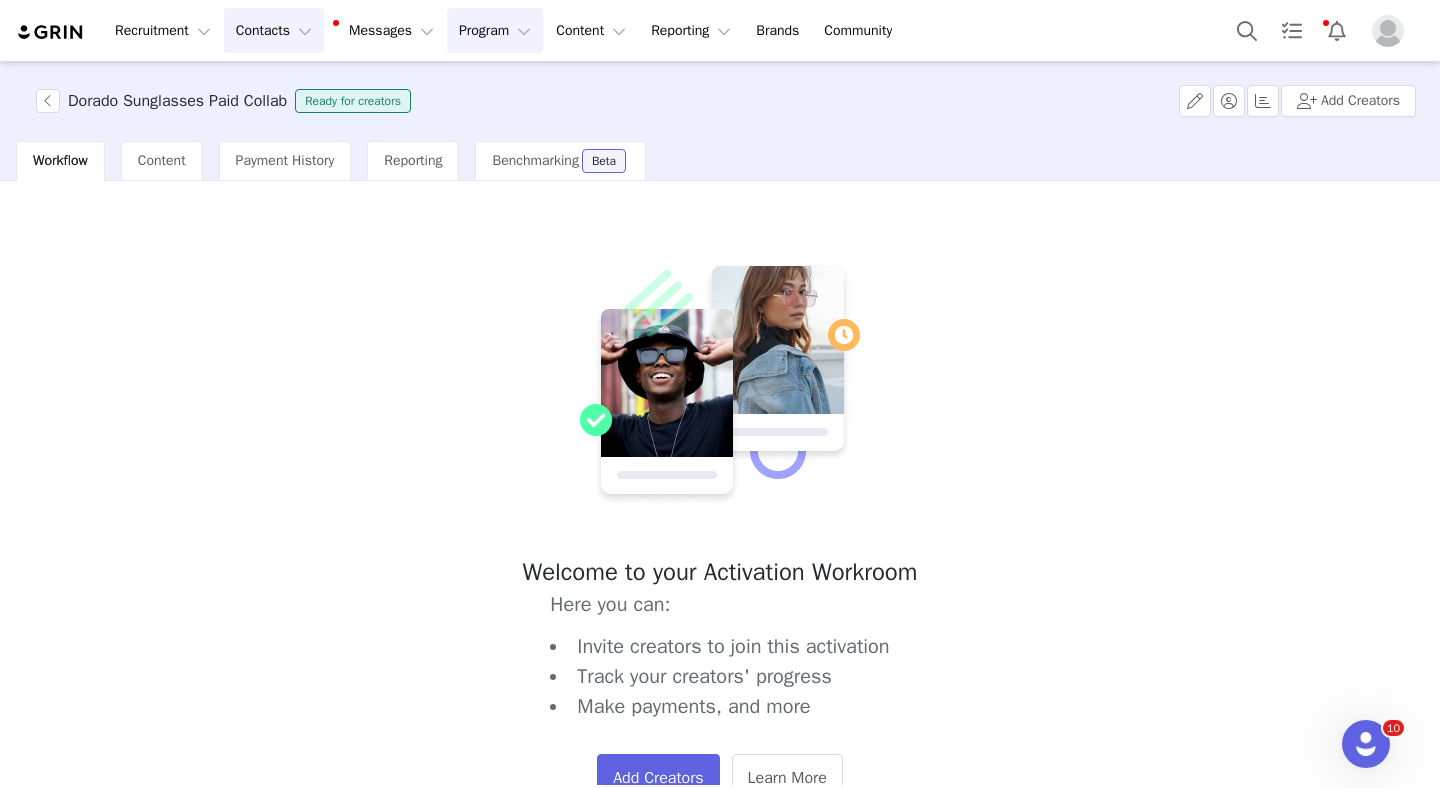click on "Contacts Contacts" at bounding box center (274, 30) 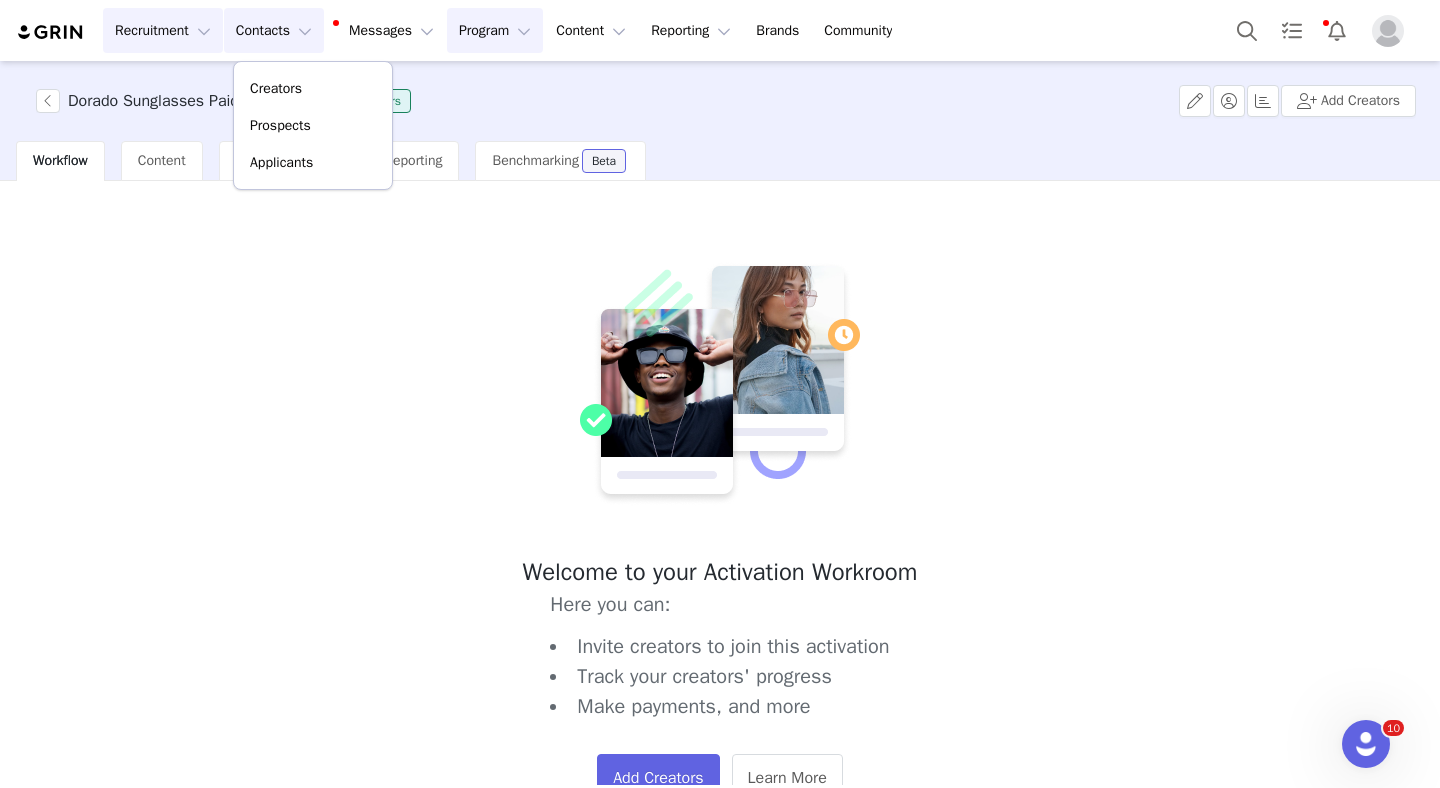 click on "Recruitment Recruitment" at bounding box center [163, 30] 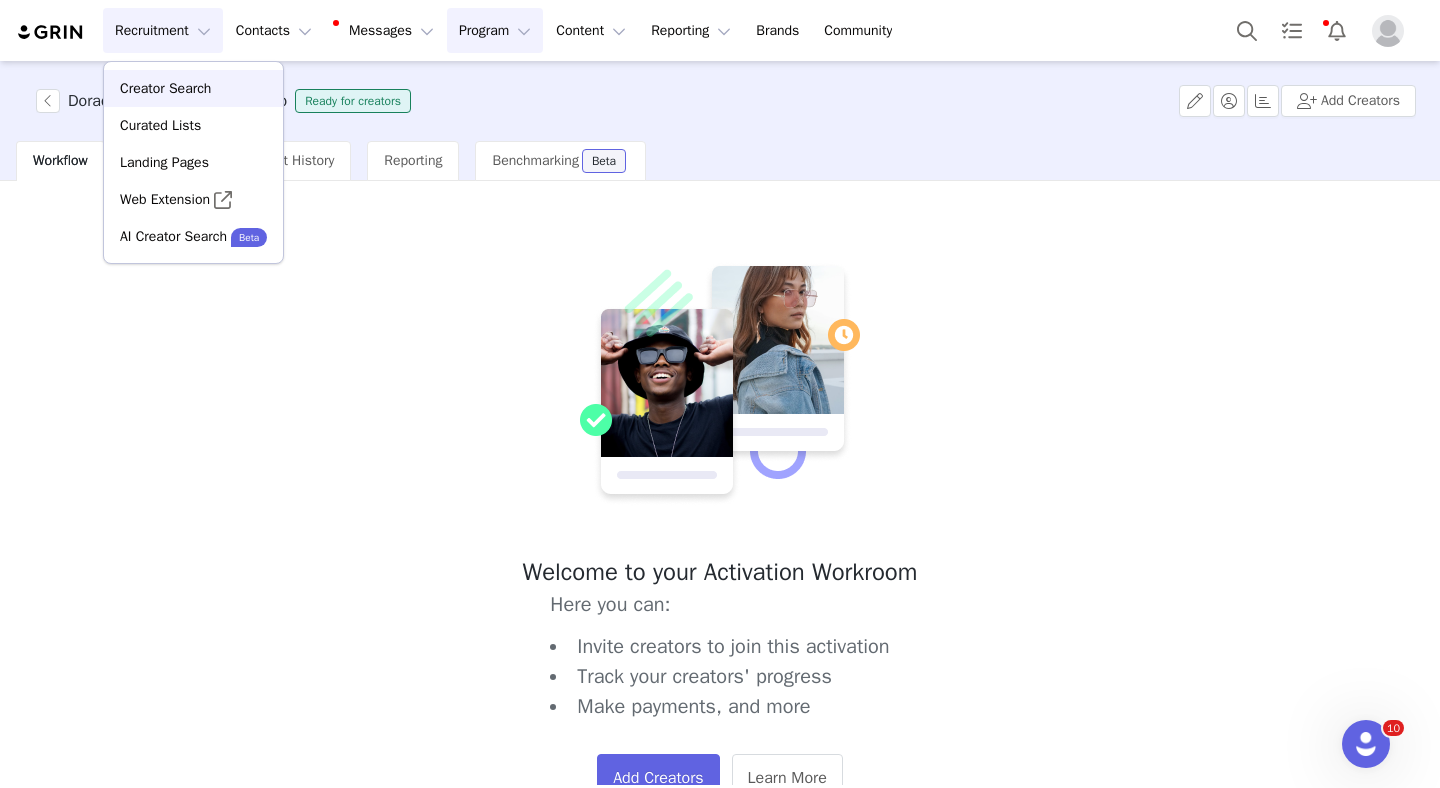 click on "Creator Search" at bounding box center (165, 88) 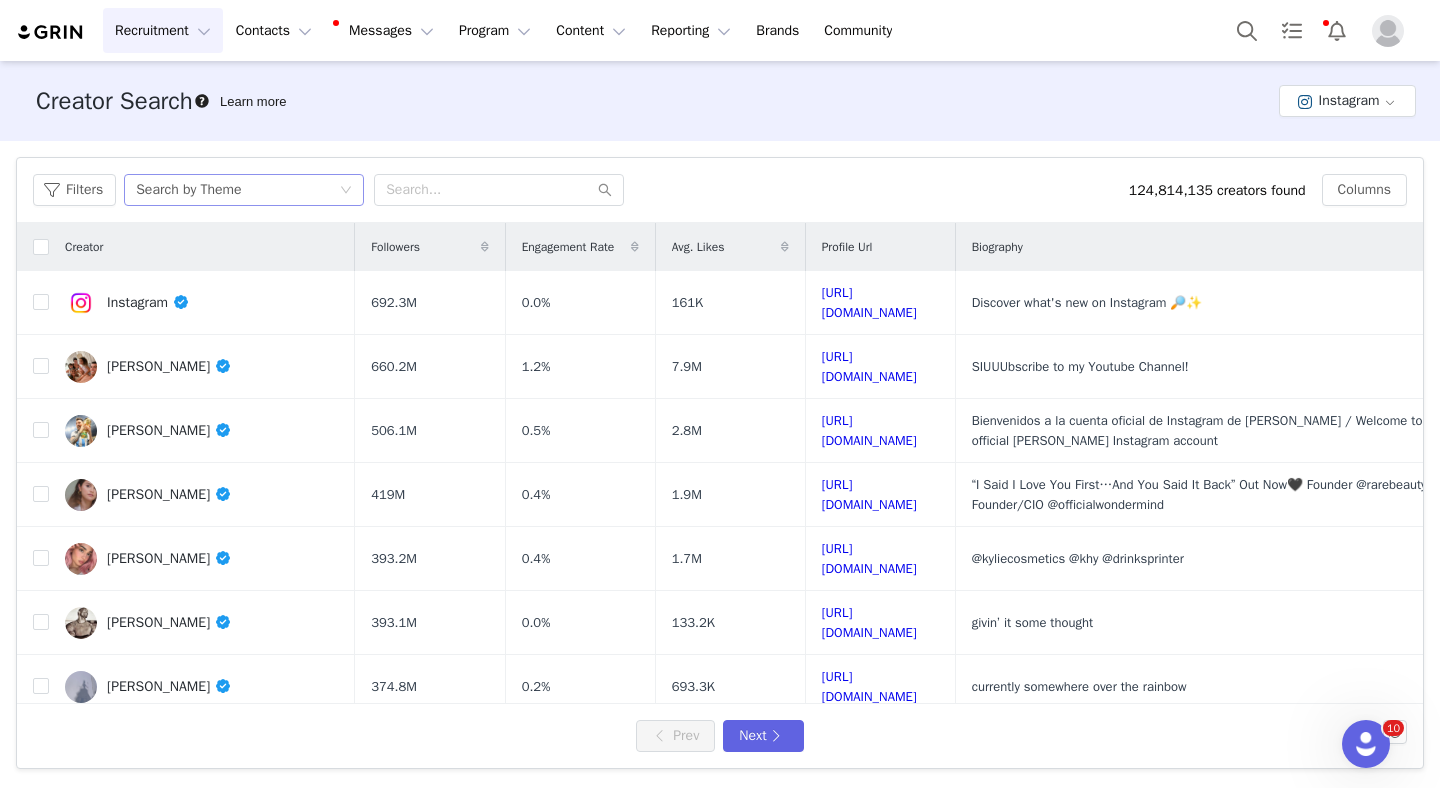 click on "Search by Theme" at bounding box center [244, 190] 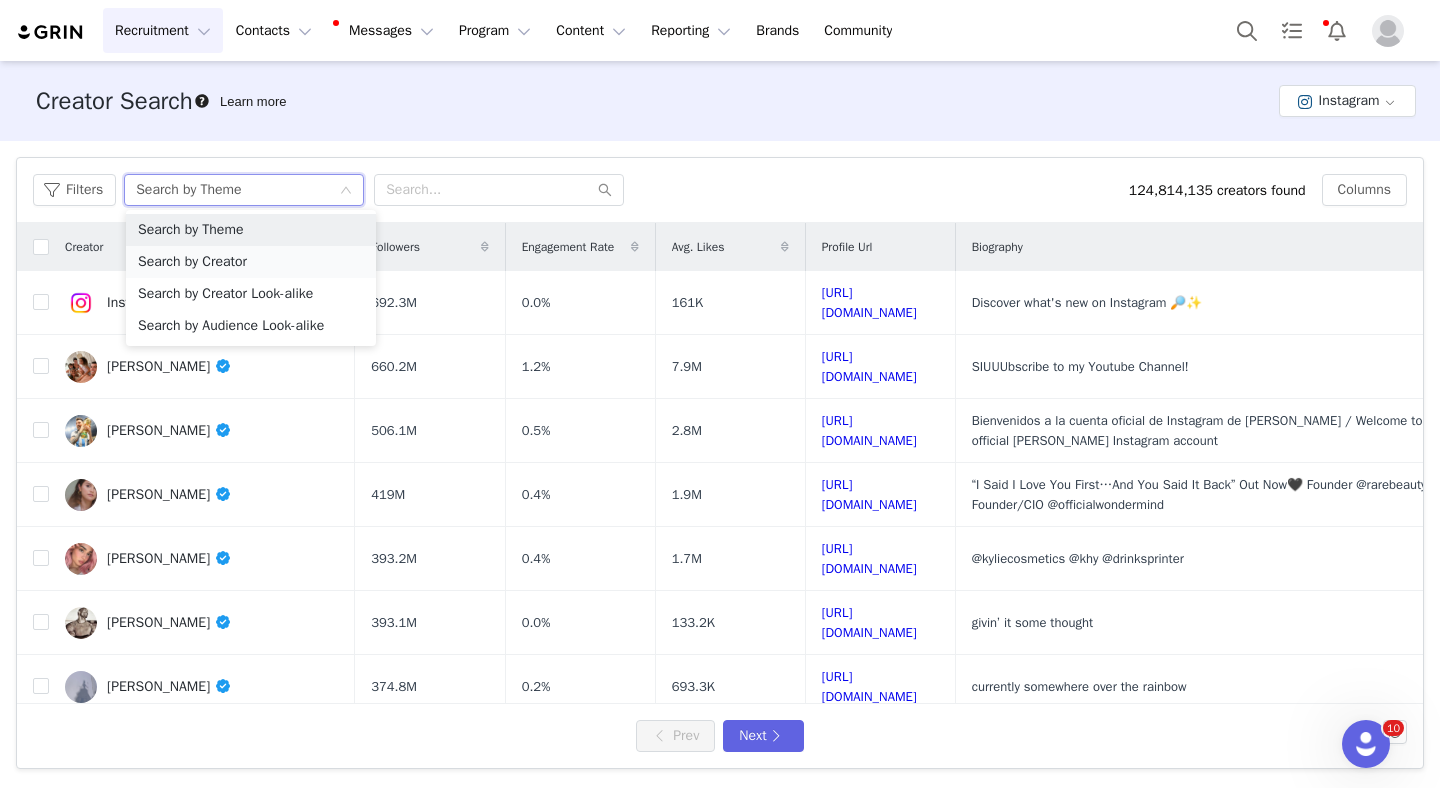 click on "Search by Creator" at bounding box center (251, 262) 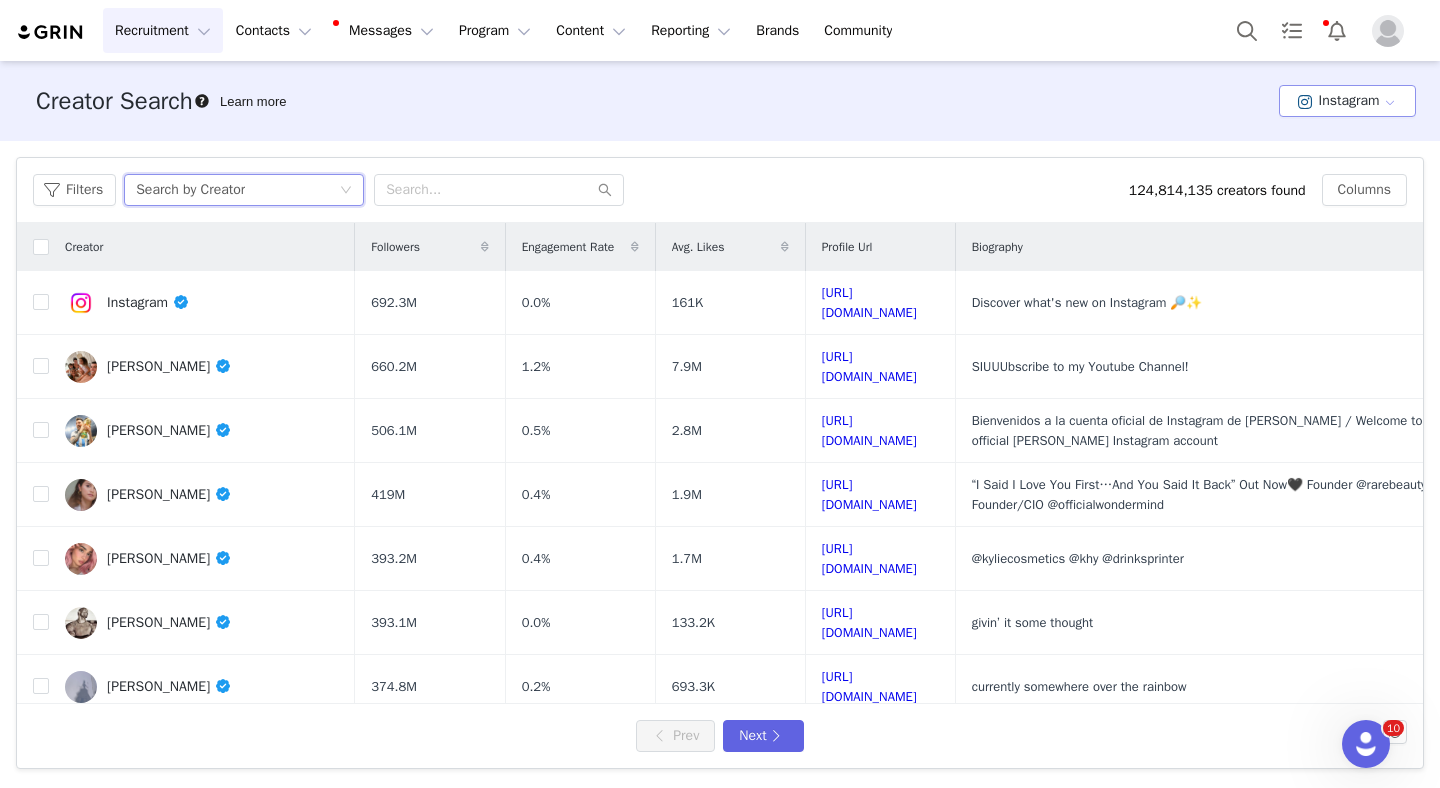 click on "Instagram" at bounding box center (1347, 101) 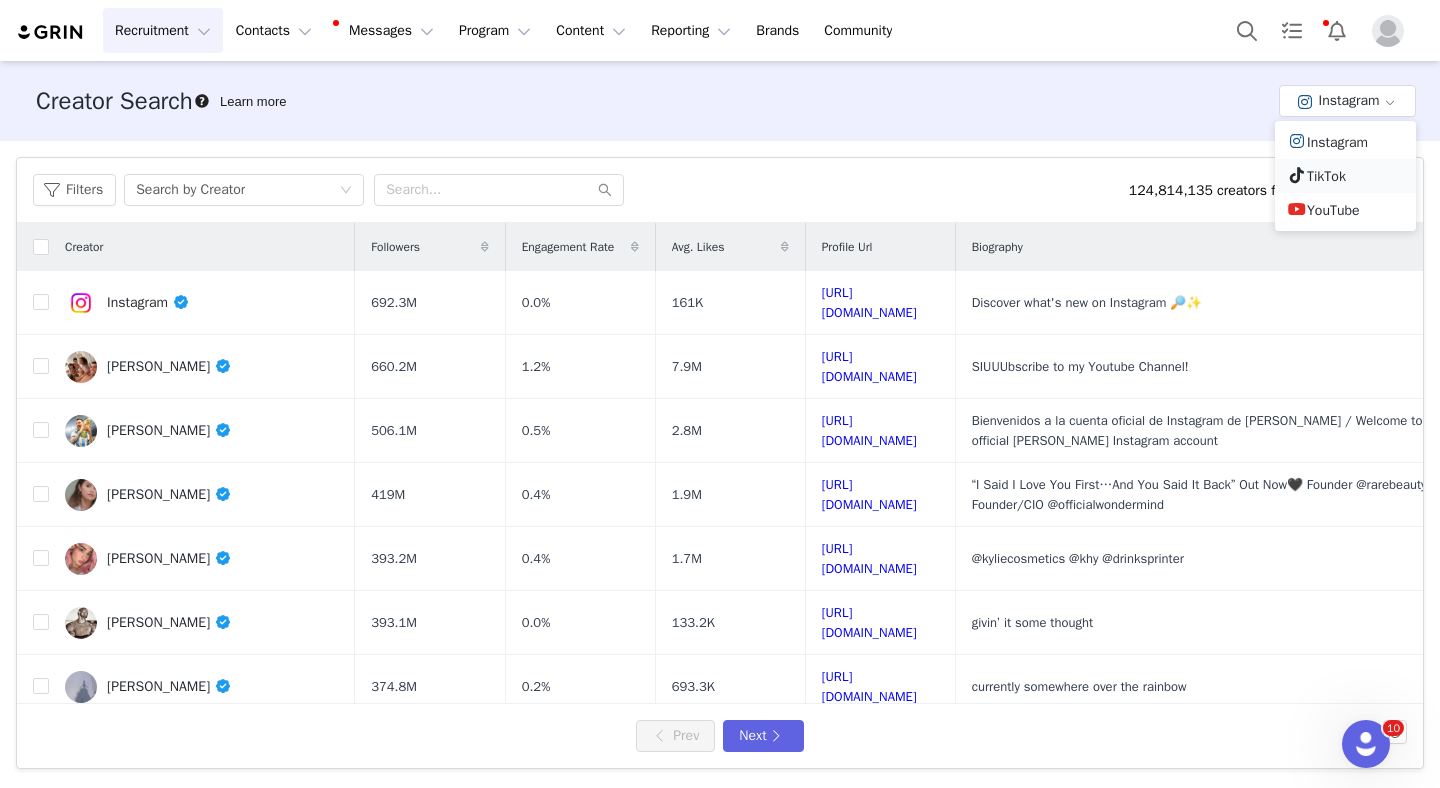 click on "TikTok" at bounding box center (1345, 176) 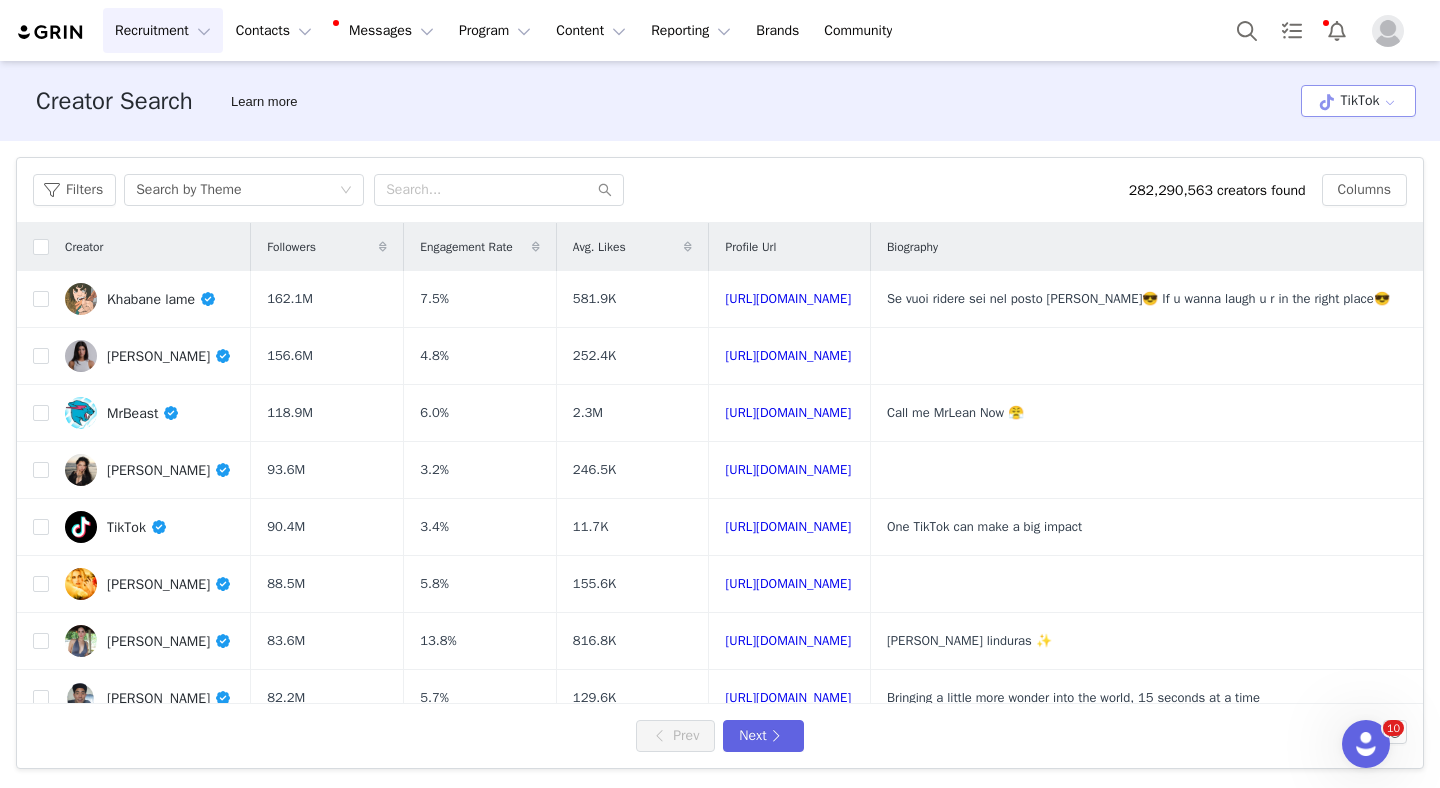 click on "TikTok" at bounding box center (1358, 101) 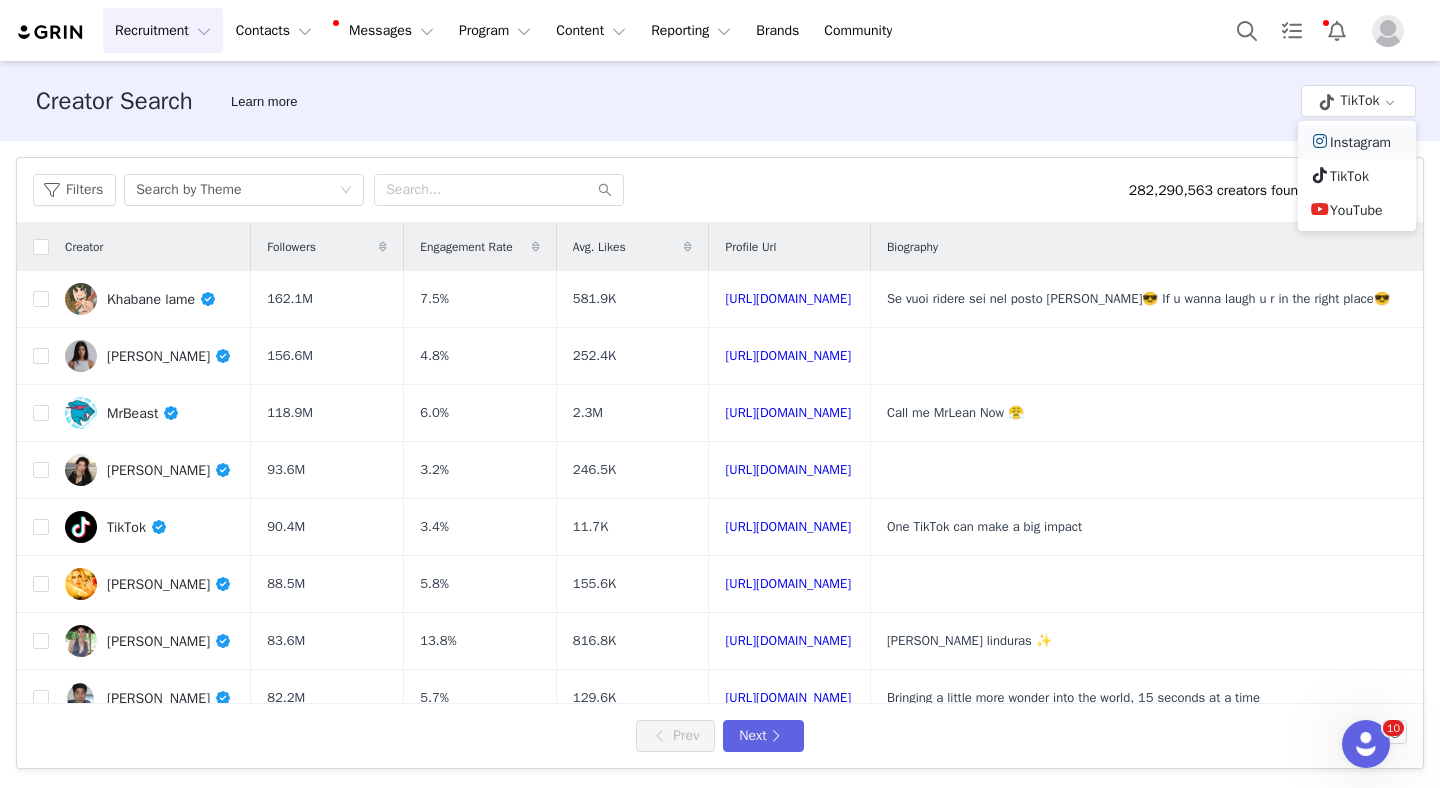 click on "Instagram" at bounding box center (1357, 142) 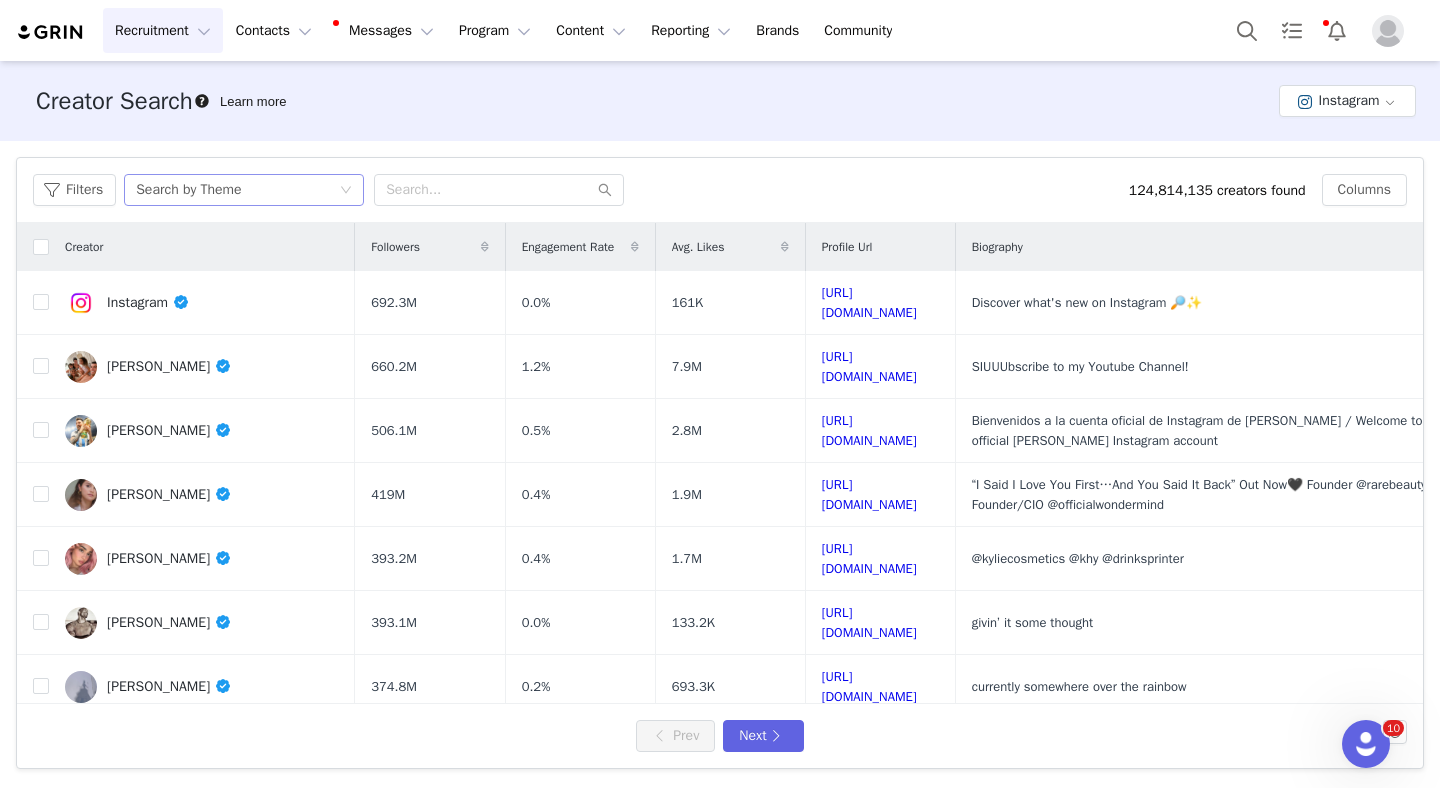 click on "Search by Theme" at bounding box center [188, 190] 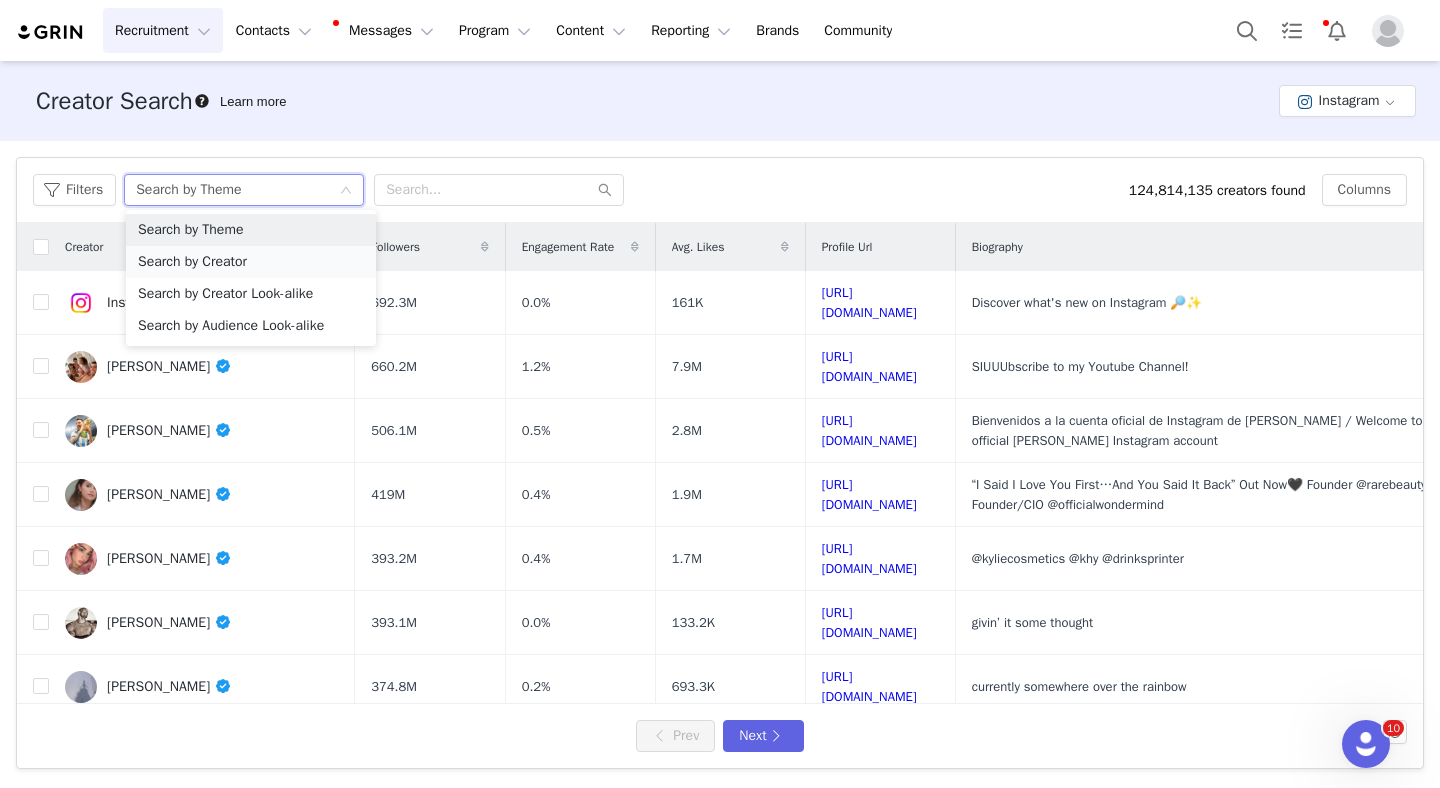click on "Search by Creator" at bounding box center [251, 262] 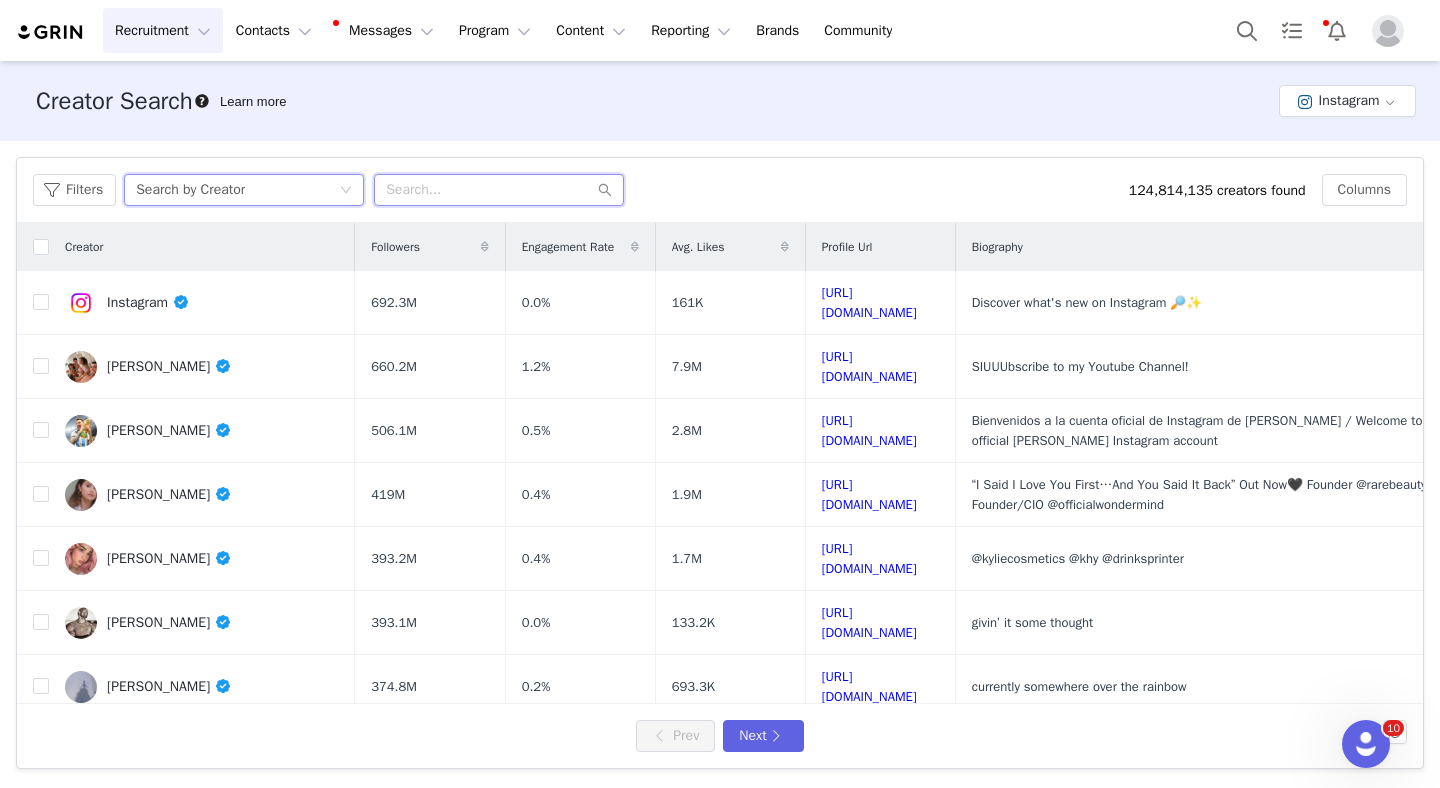 click at bounding box center (499, 190) 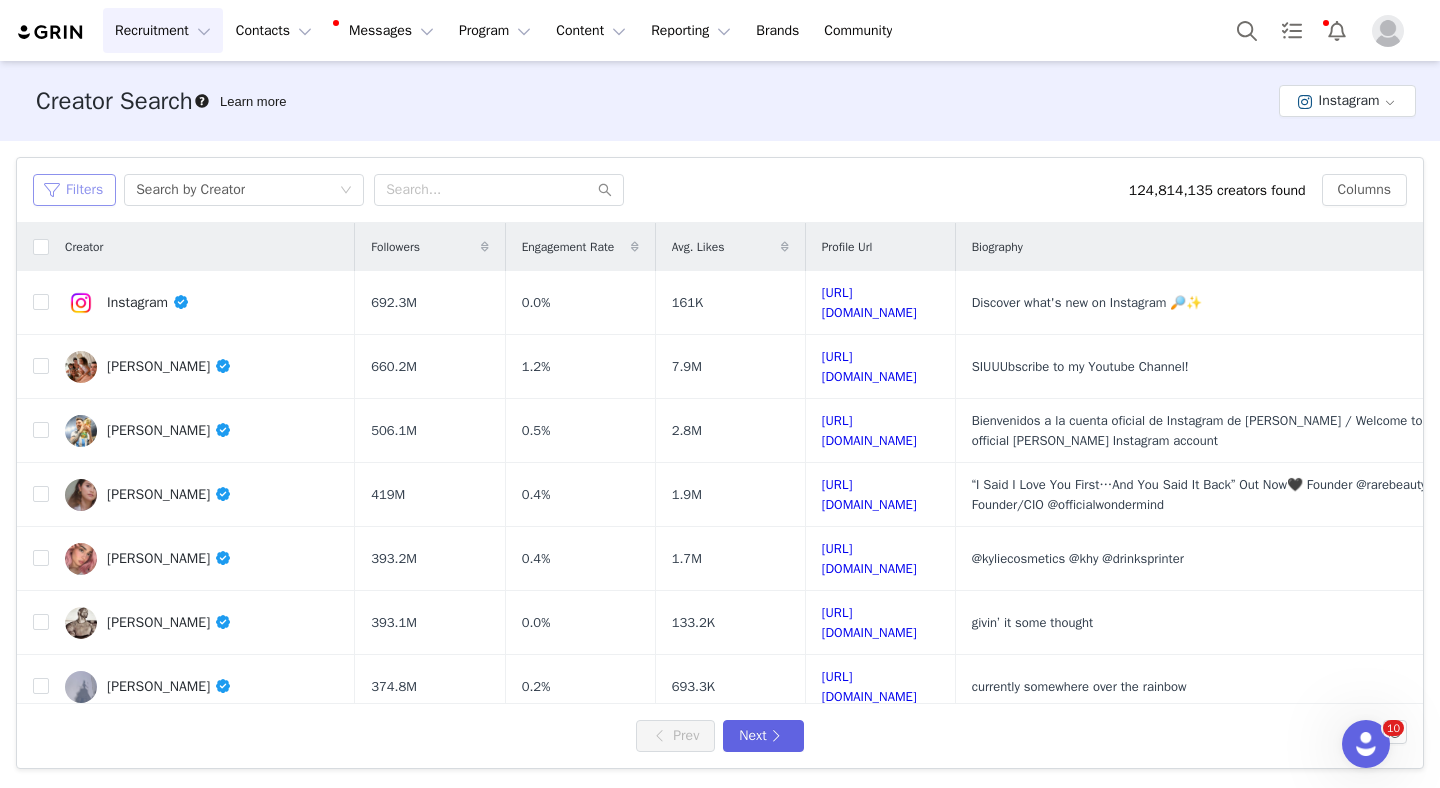 click on "Filters" at bounding box center (74, 190) 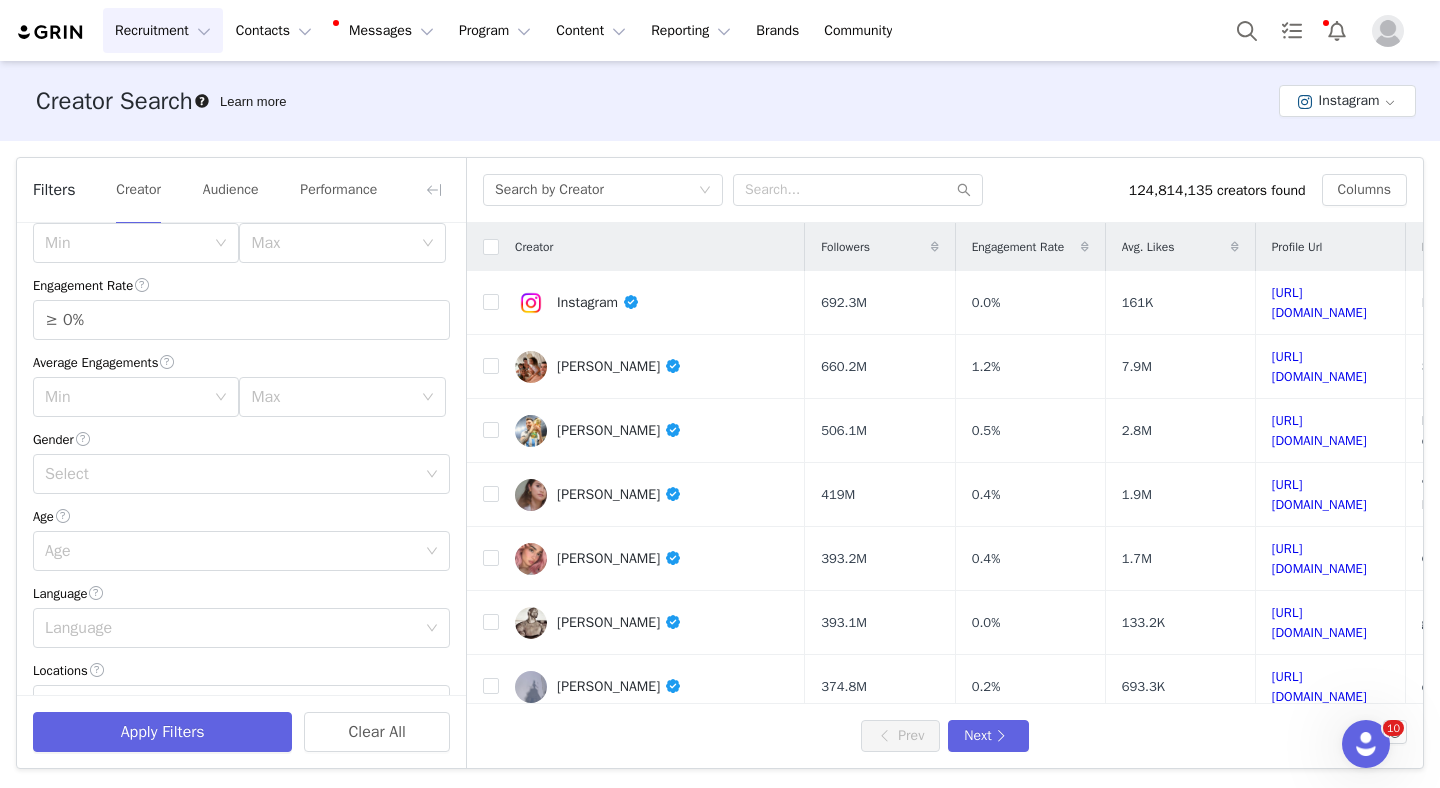 scroll, scrollTop: 180, scrollLeft: 0, axis: vertical 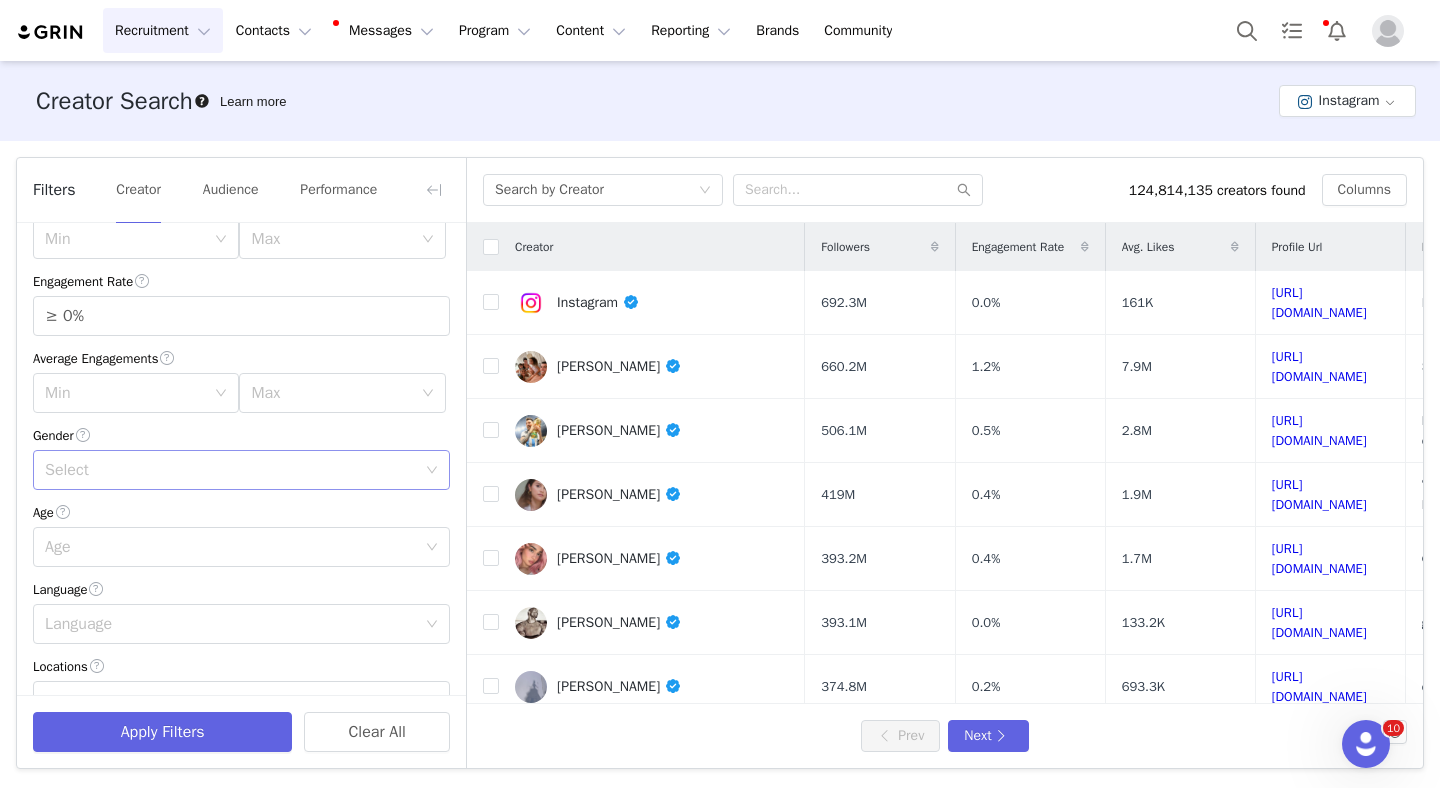 click on "Select" at bounding box center [230, 470] 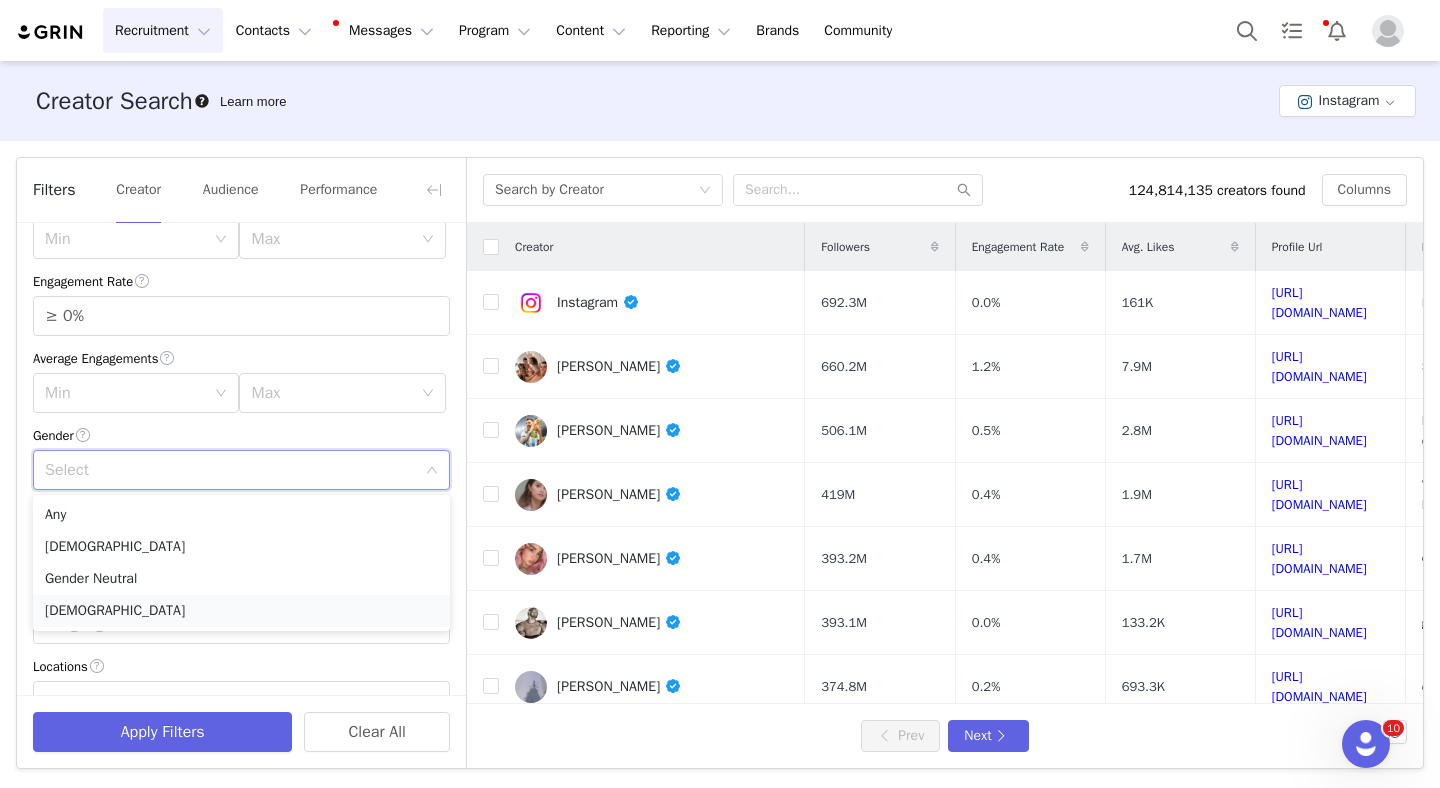 click on "Male" at bounding box center [241, 611] 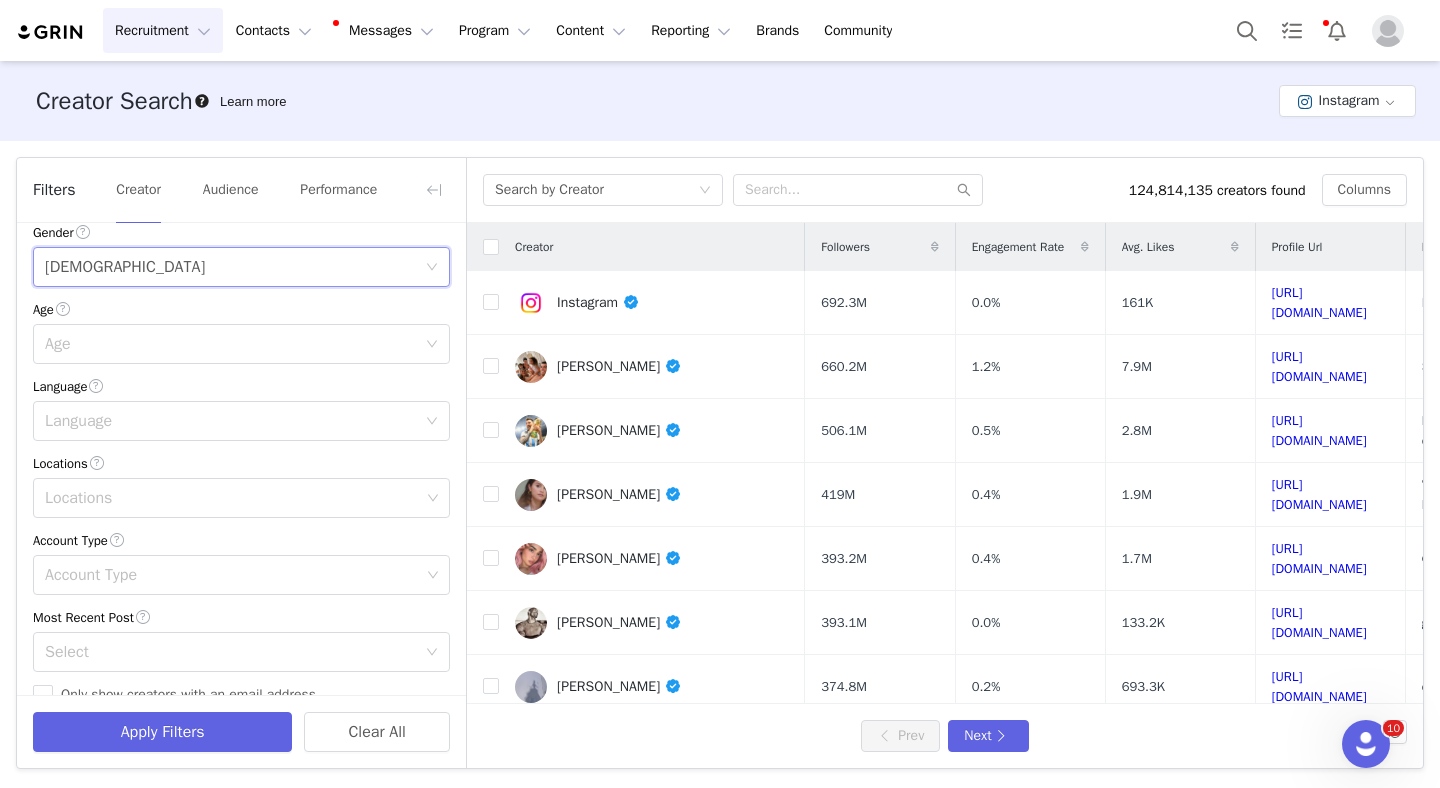 scroll, scrollTop: 450, scrollLeft: 0, axis: vertical 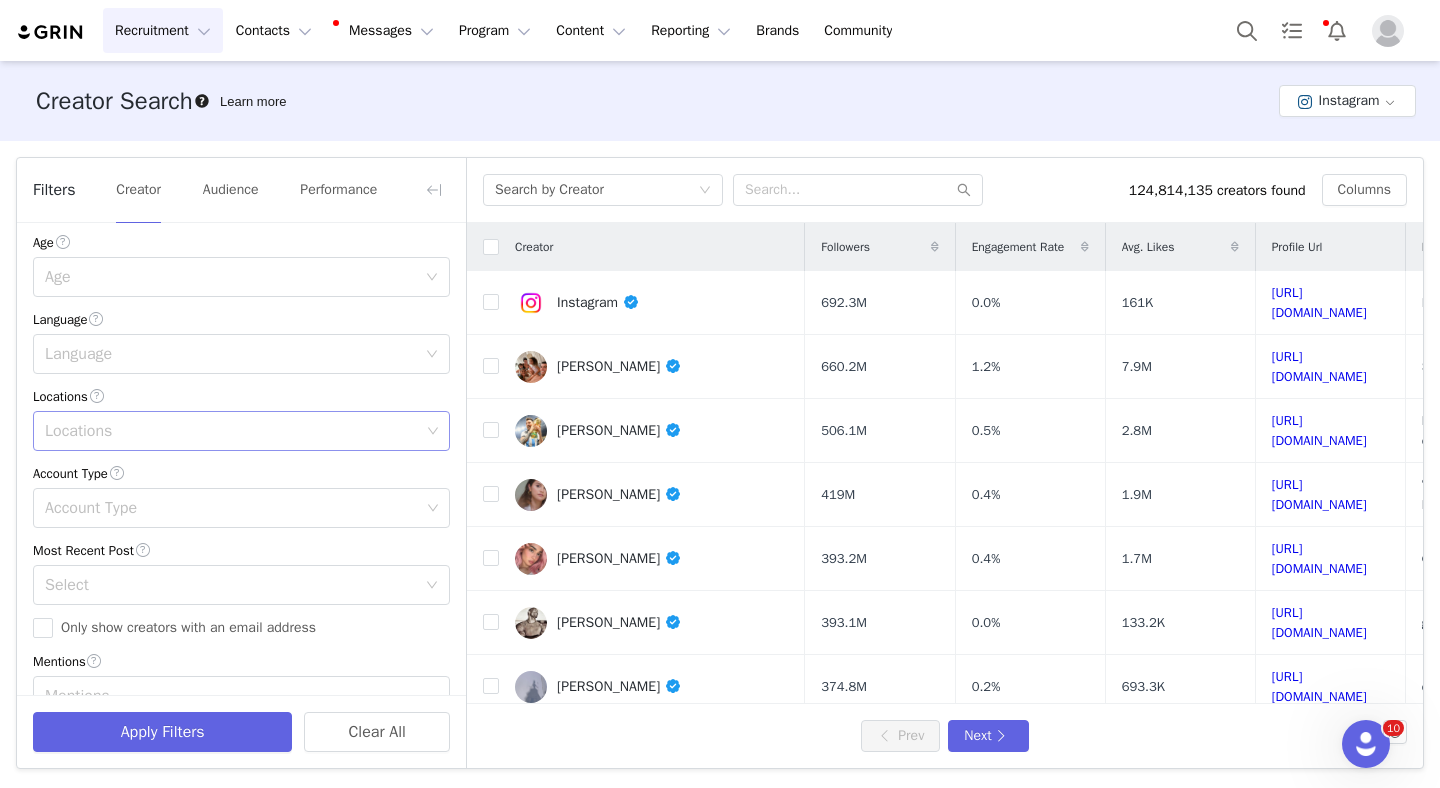 click on "Locations" at bounding box center [232, 431] 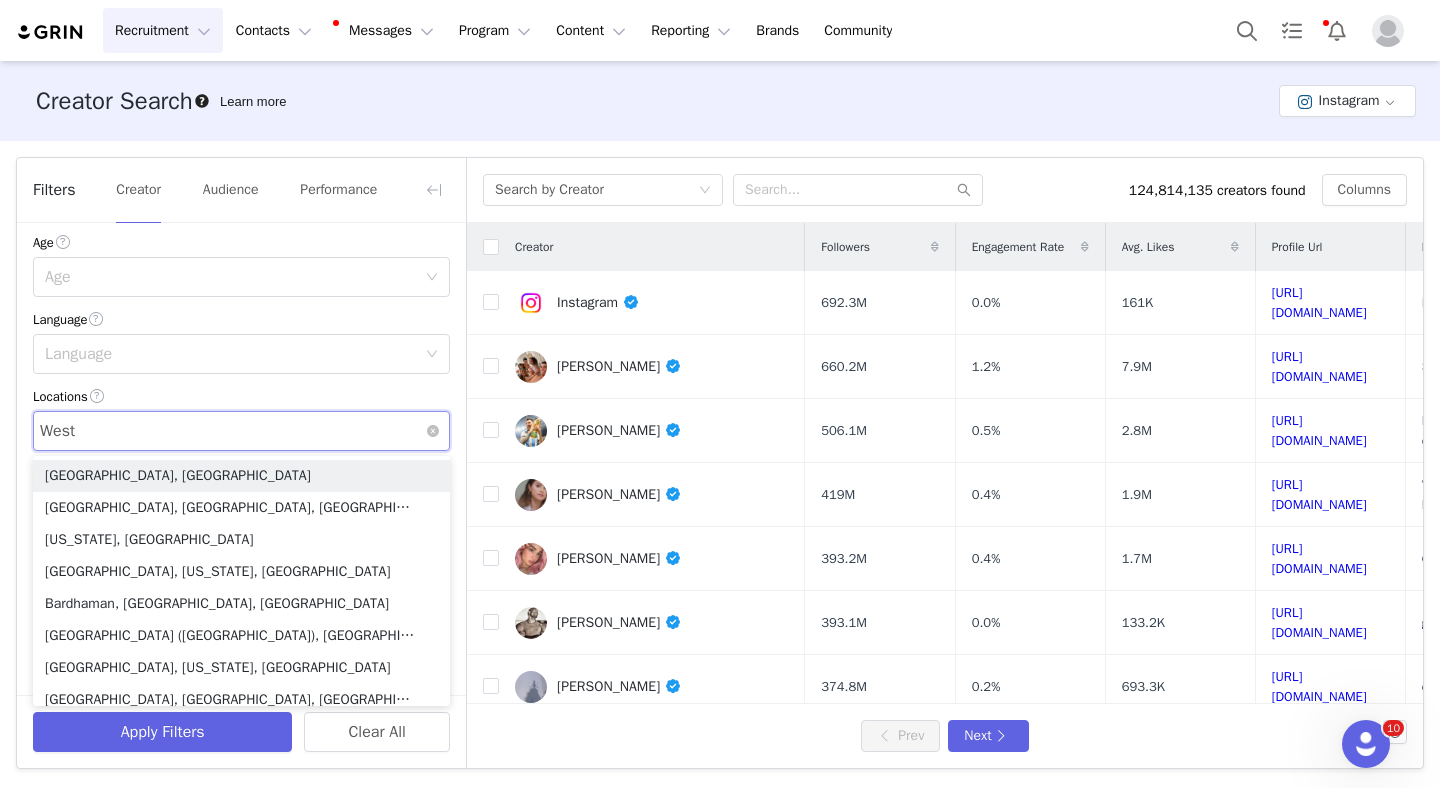 type on "Westm" 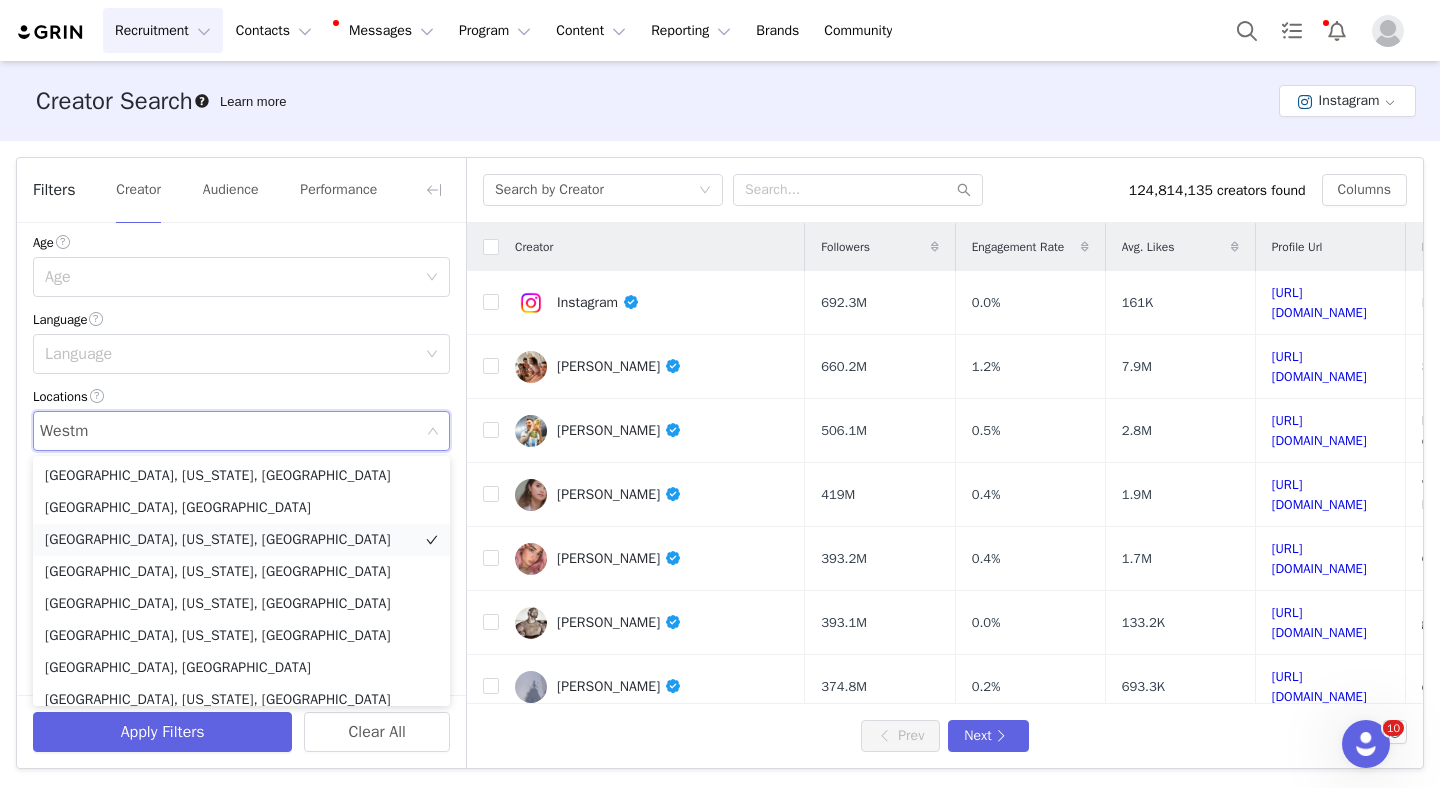 click on "Westminster, Colorado, United States" at bounding box center [241, 540] 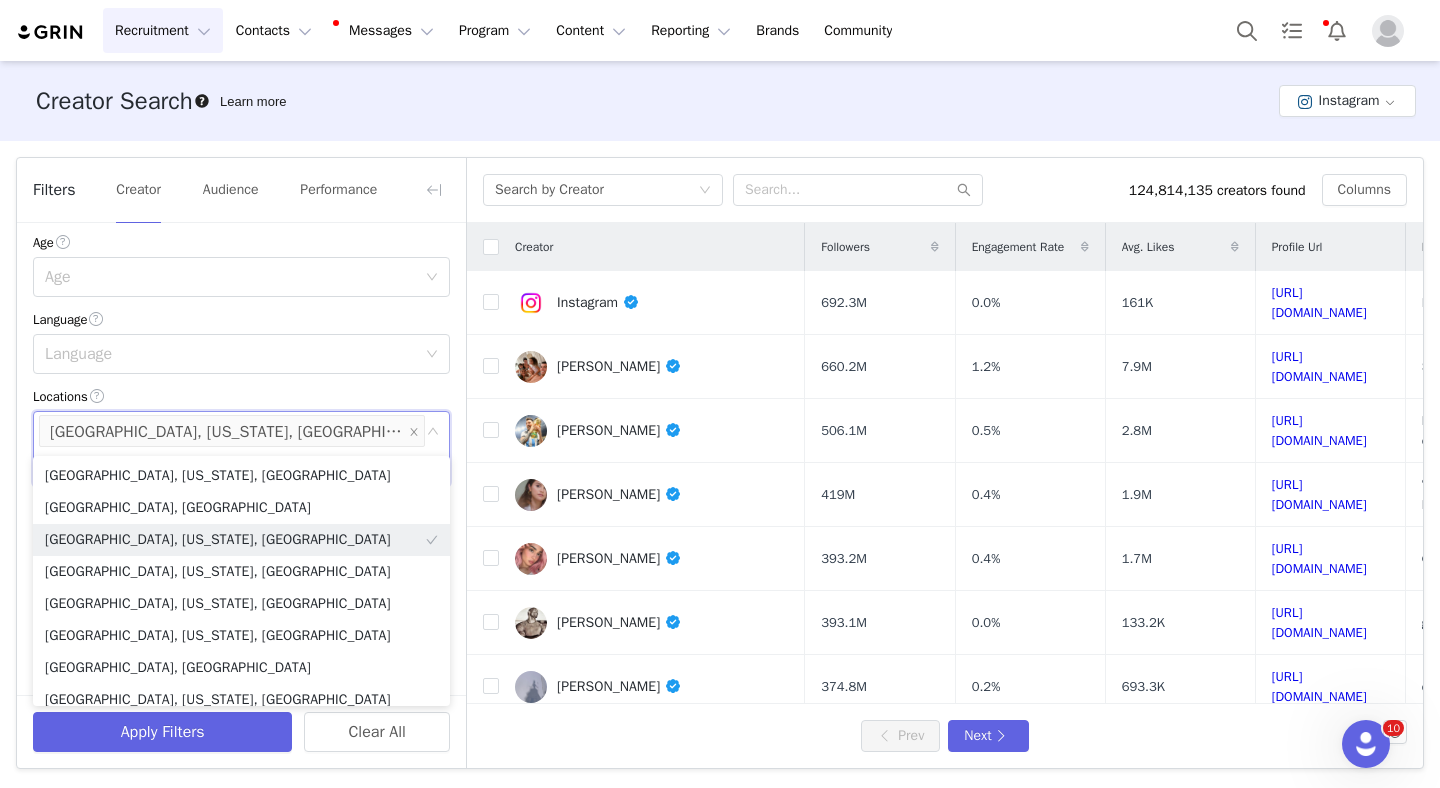 click on "Locations" at bounding box center (241, 396) 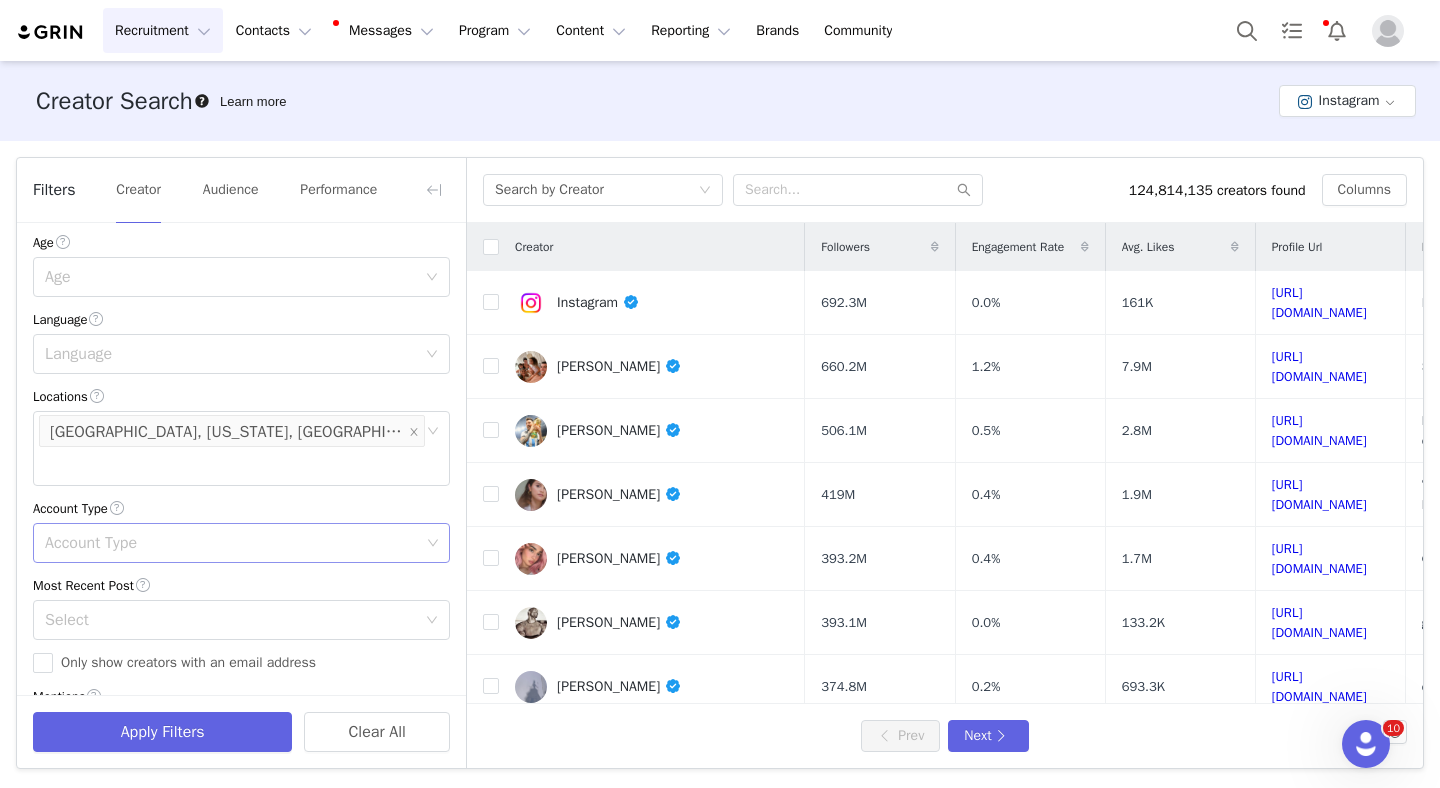 scroll, scrollTop: 474, scrollLeft: 0, axis: vertical 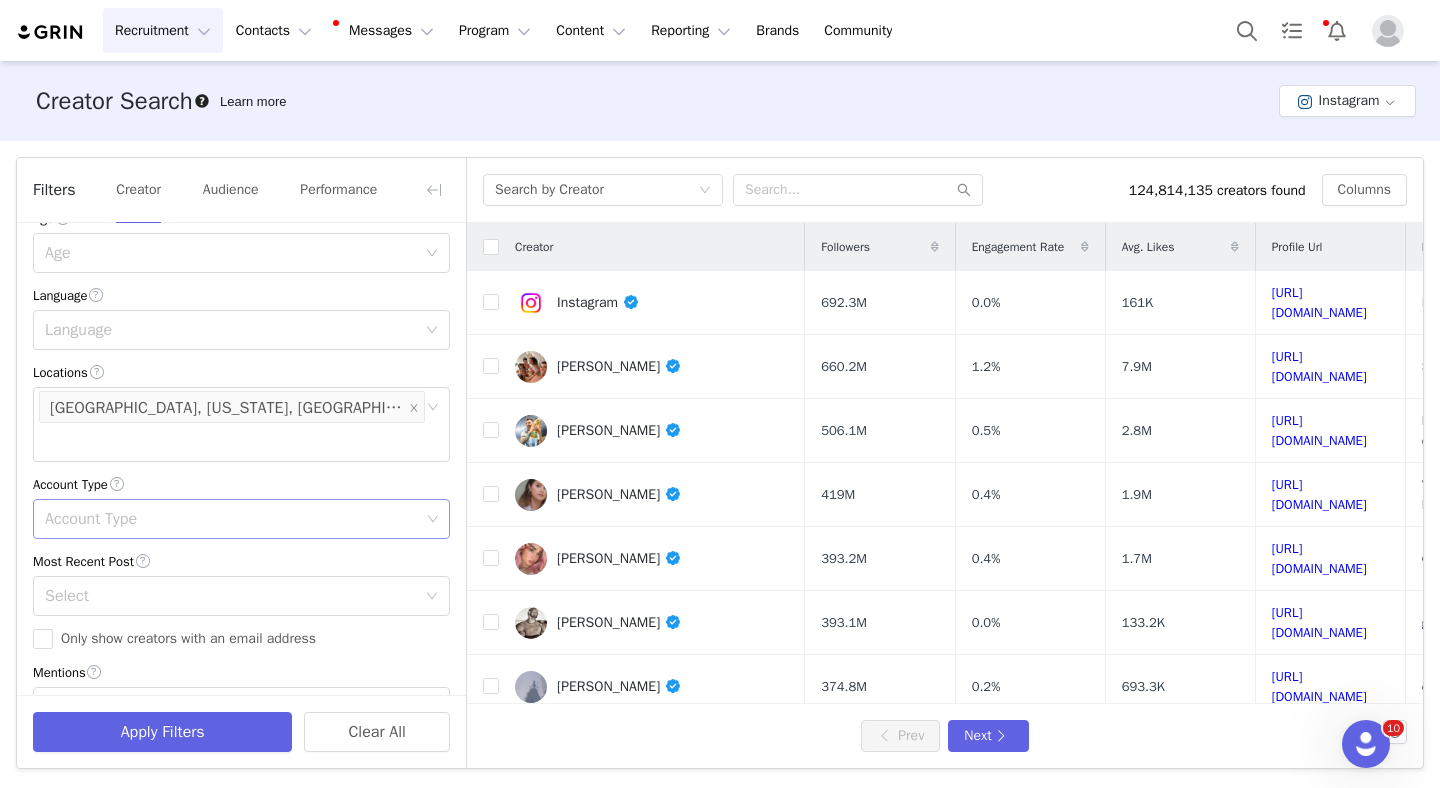 click on "Account Type" at bounding box center [232, 519] 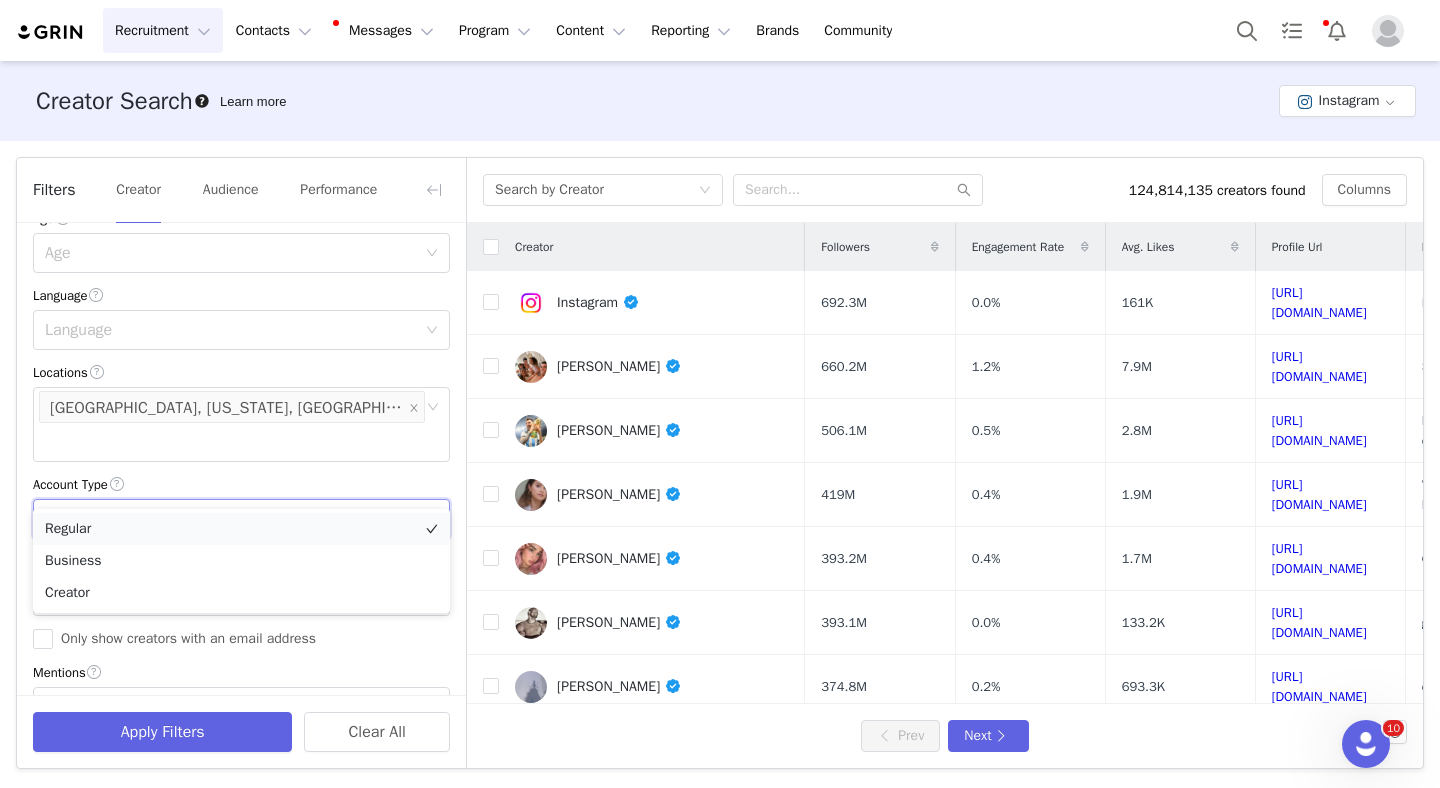 click on "Regular" at bounding box center (241, 529) 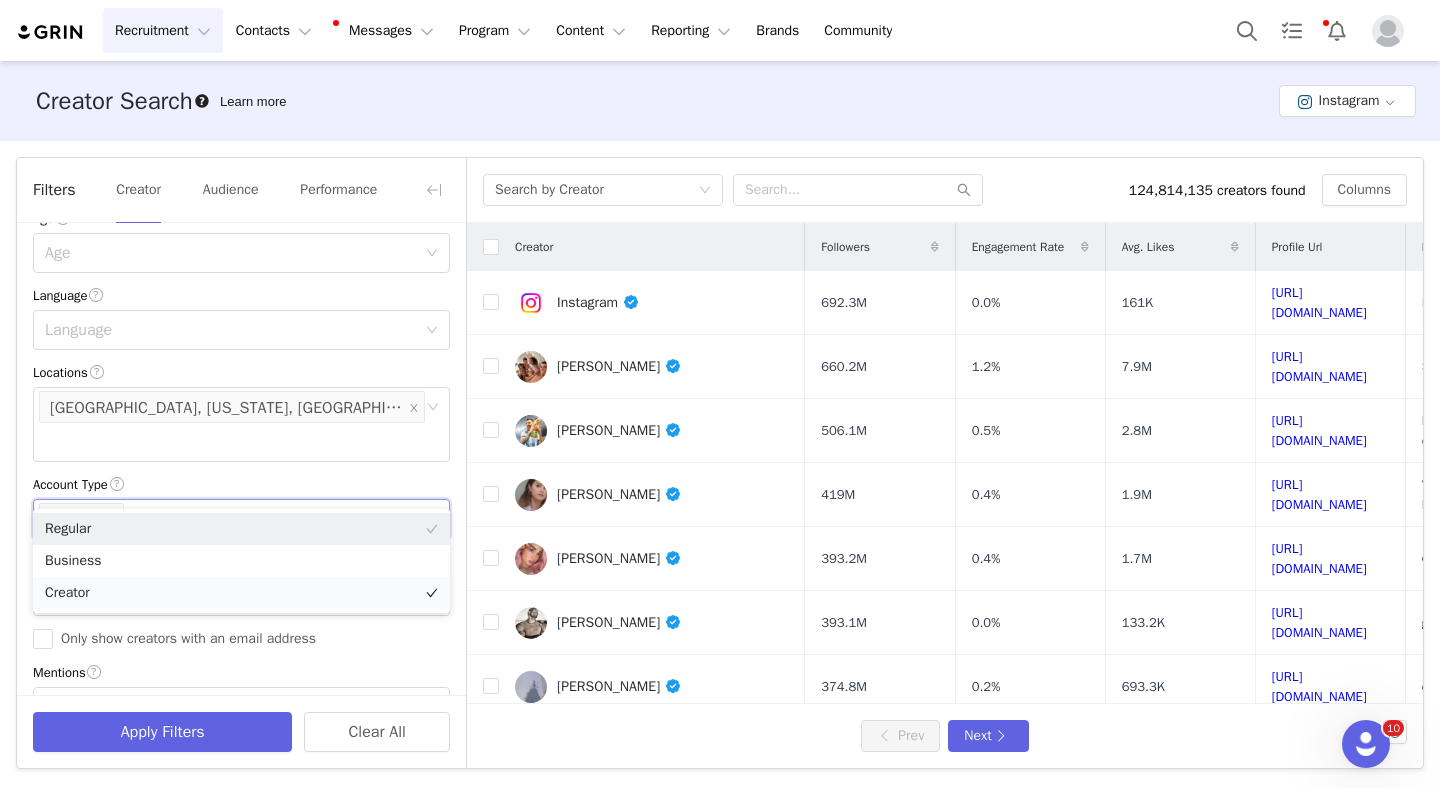 click on "Creator" at bounding box center (241, 593) 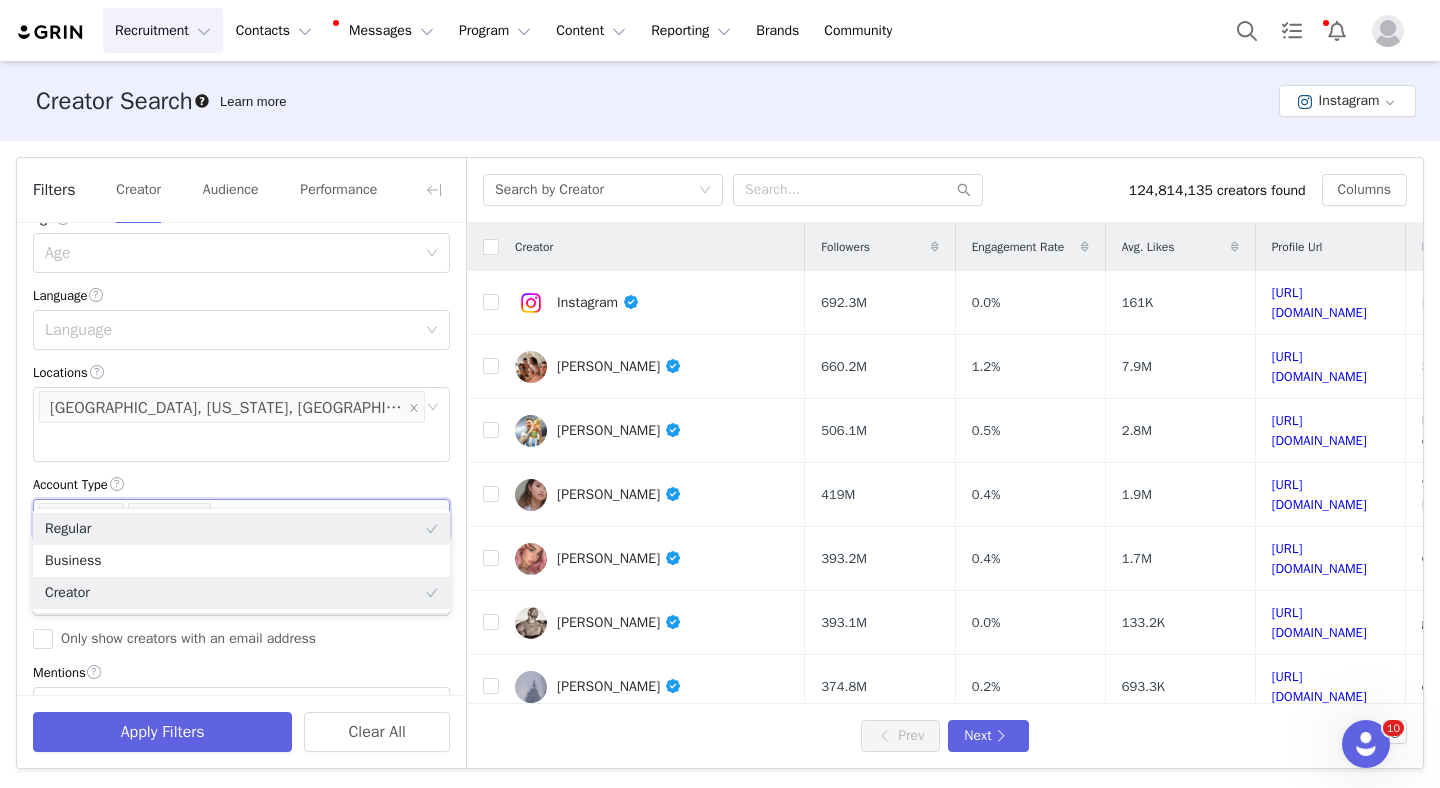 click on "Account Type" at bounding box center [241, 484] 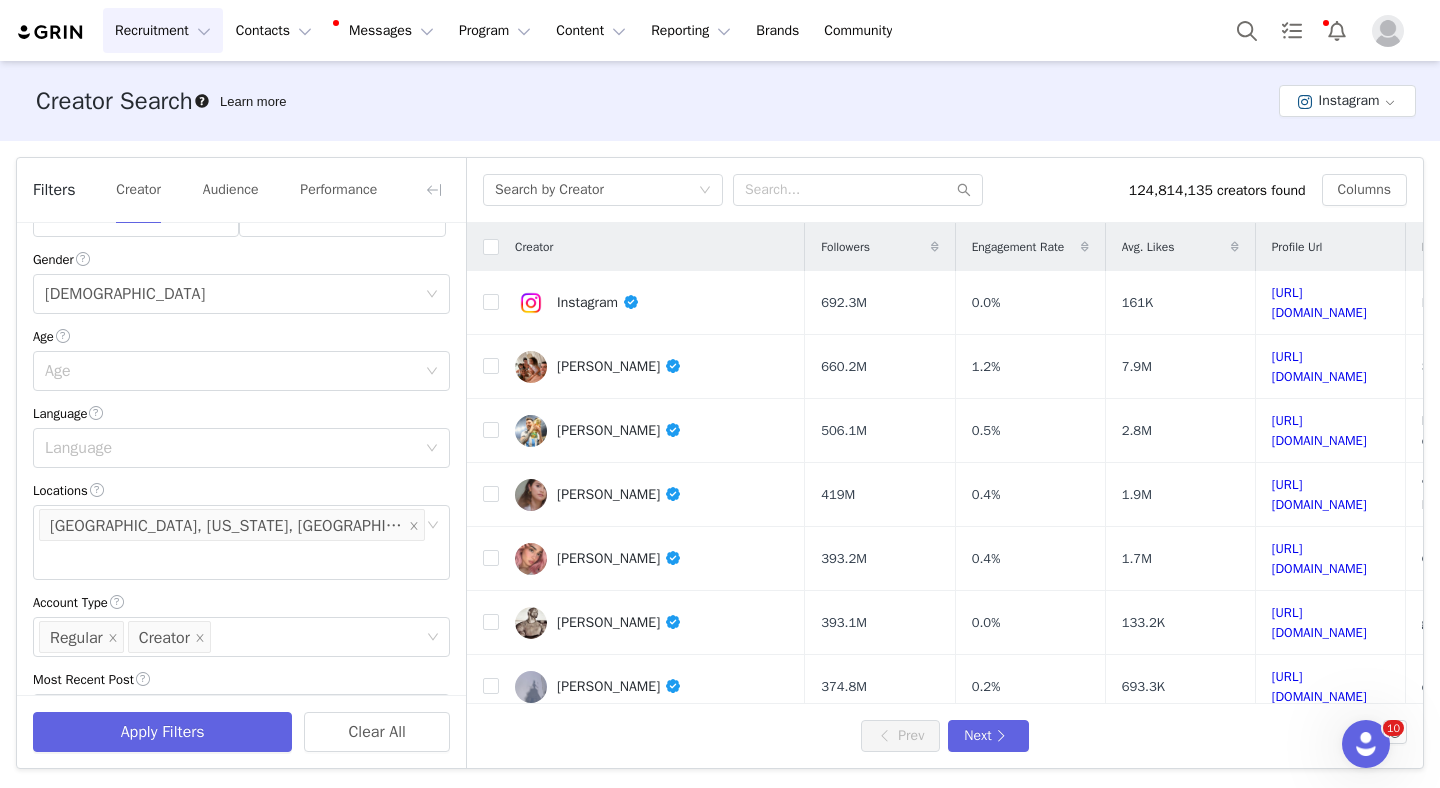 scroll, scrollTop: 235, scrollLeft: 0, axis: vertical 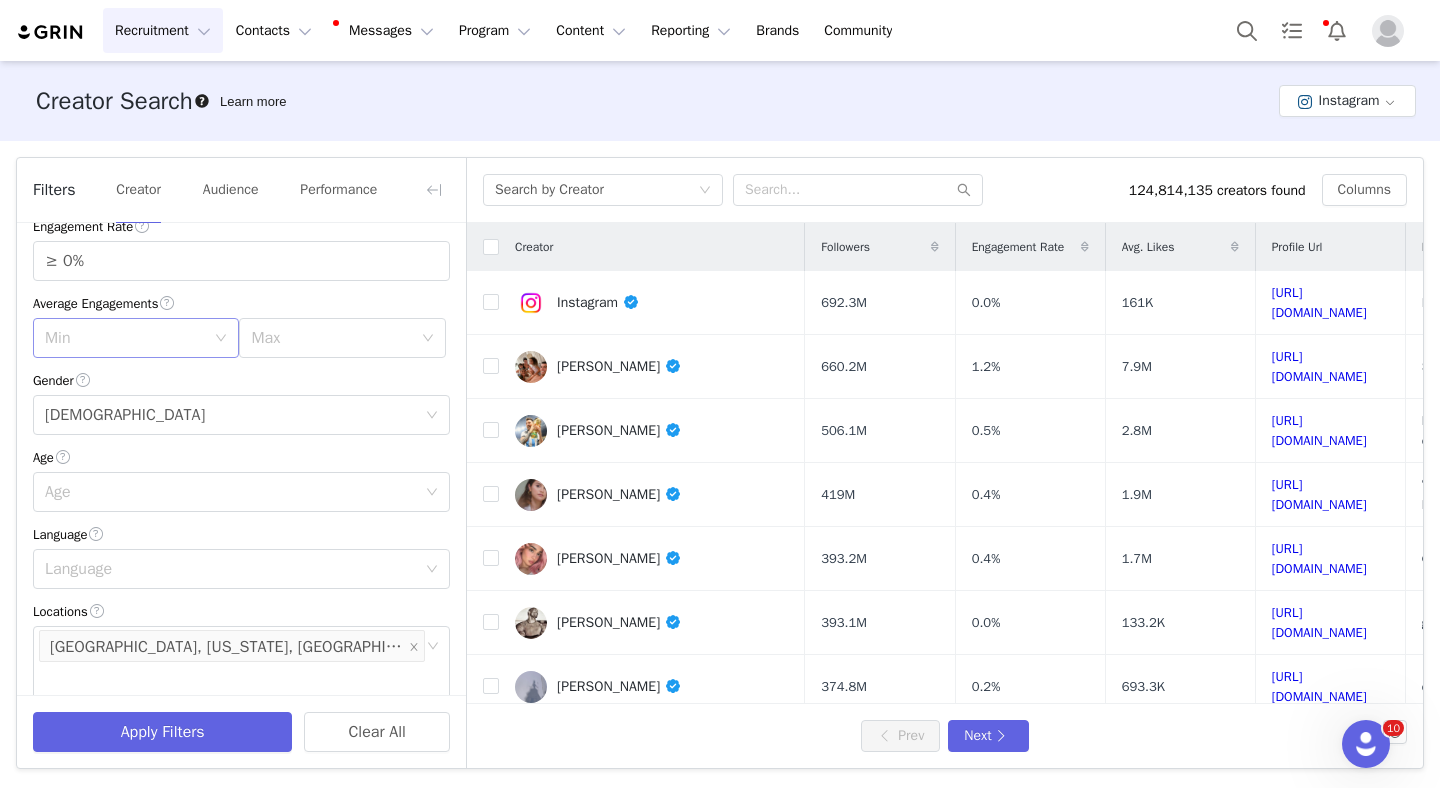 click on "Min" at bounding box center (129, 338) 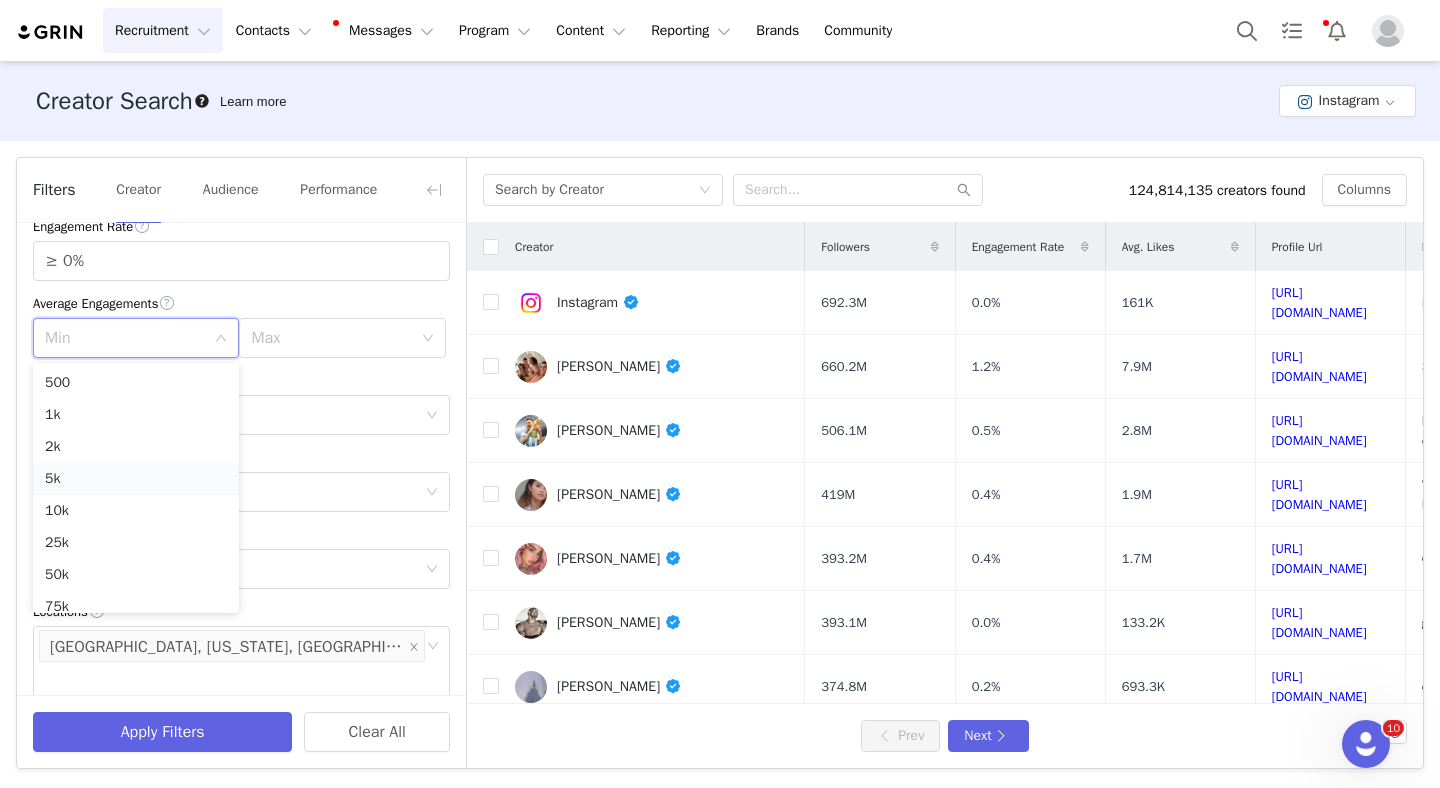 click on "5k" at bounding box center (136, 479) 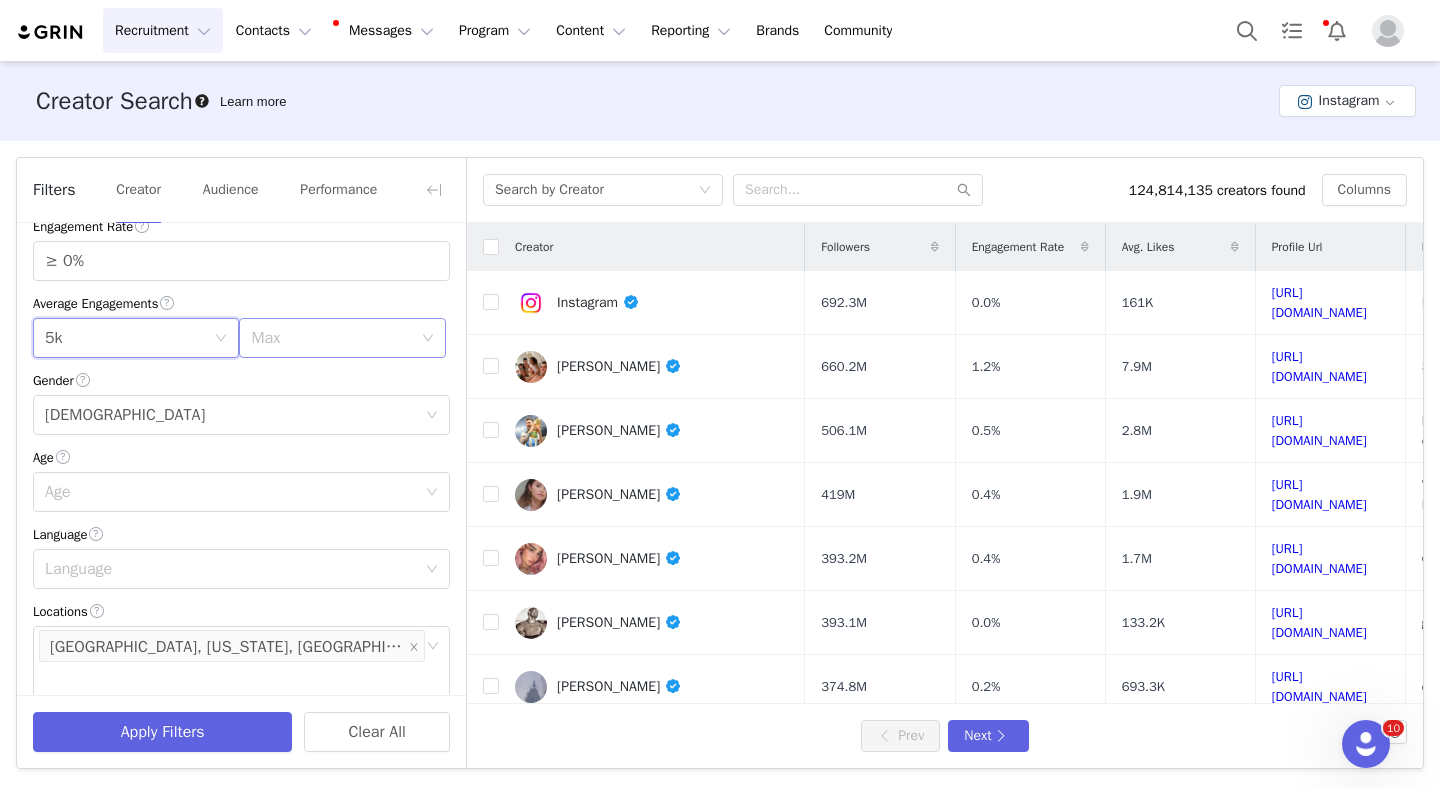 click on "Max" at bounding box center (335, 338) 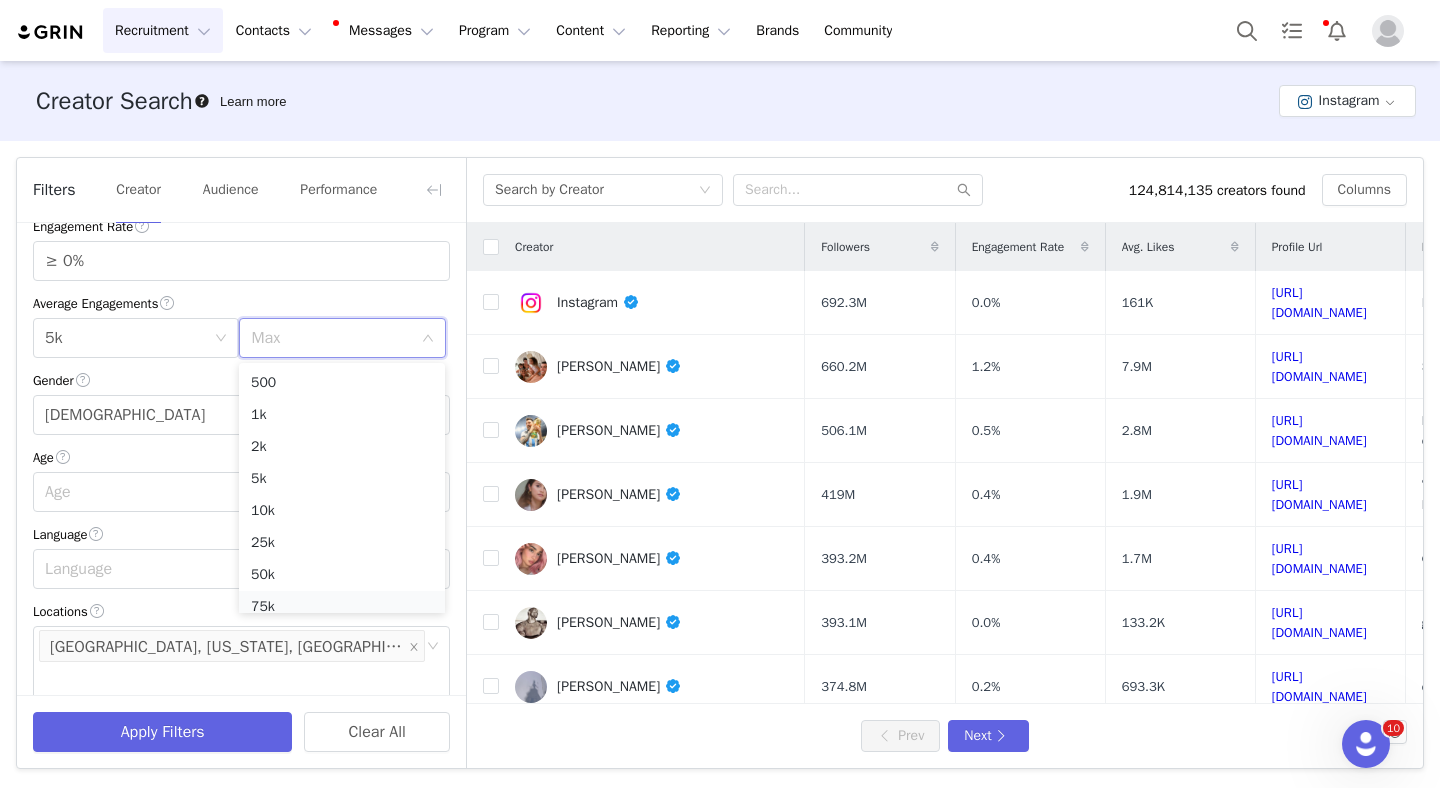 scroll, scrollTop: 10, scrollLeft: 0, axis: vertical 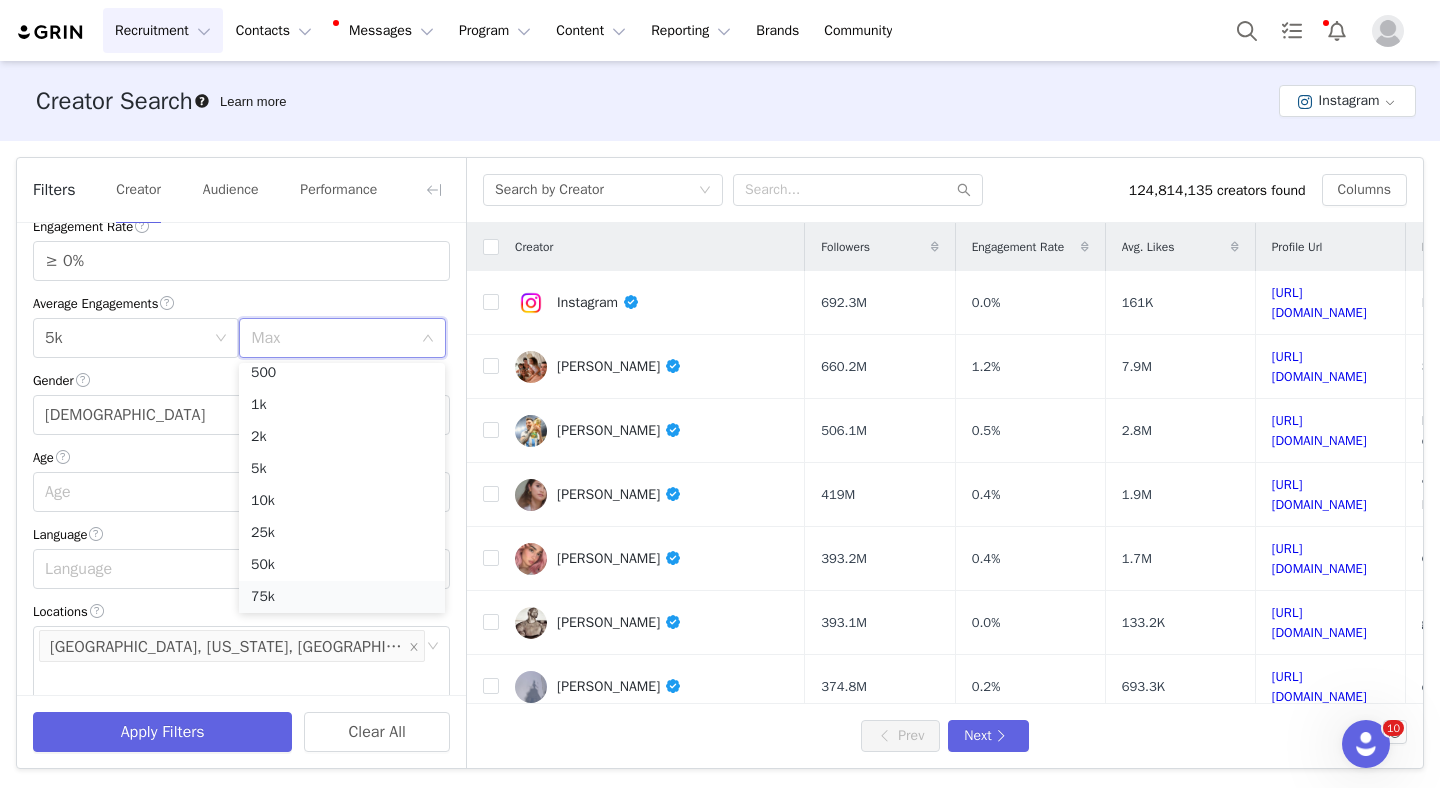 click on "75k" at bounding box center [342, 597] 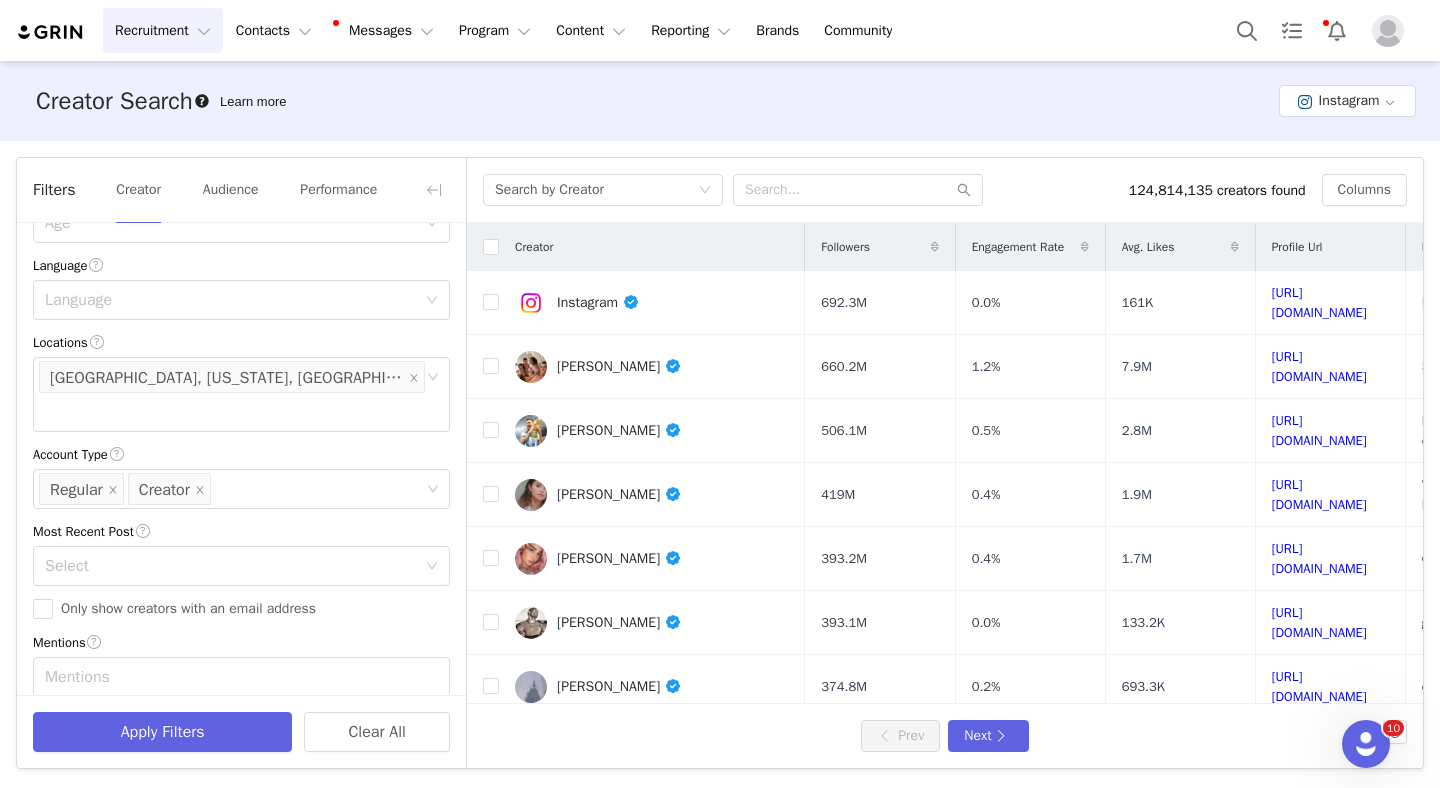 scroll, scrollTop: 641, scrollLeft: 0, axis: vertical 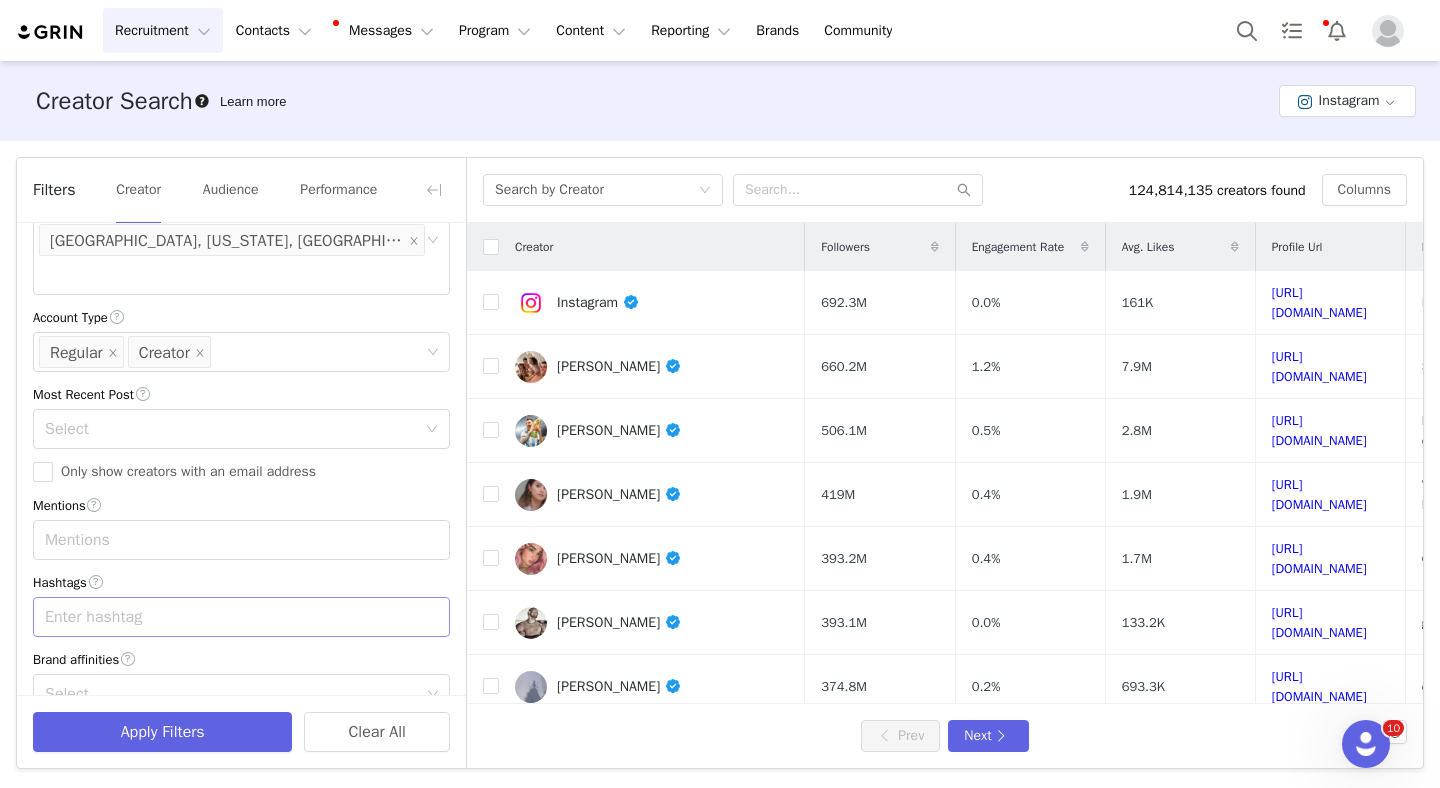 click on "Enter hashtag" at bounding box center (232, 617) 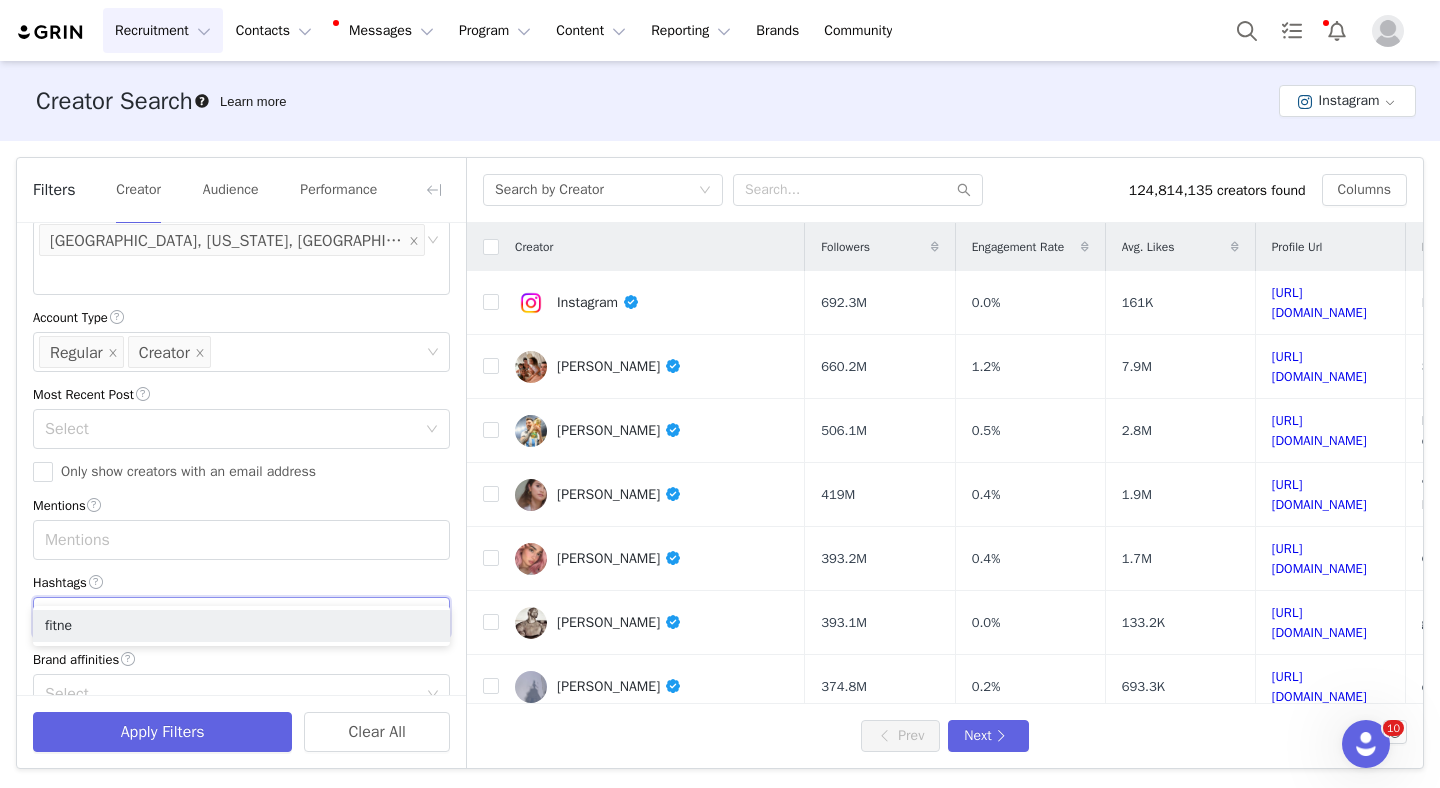 type on "fitness" 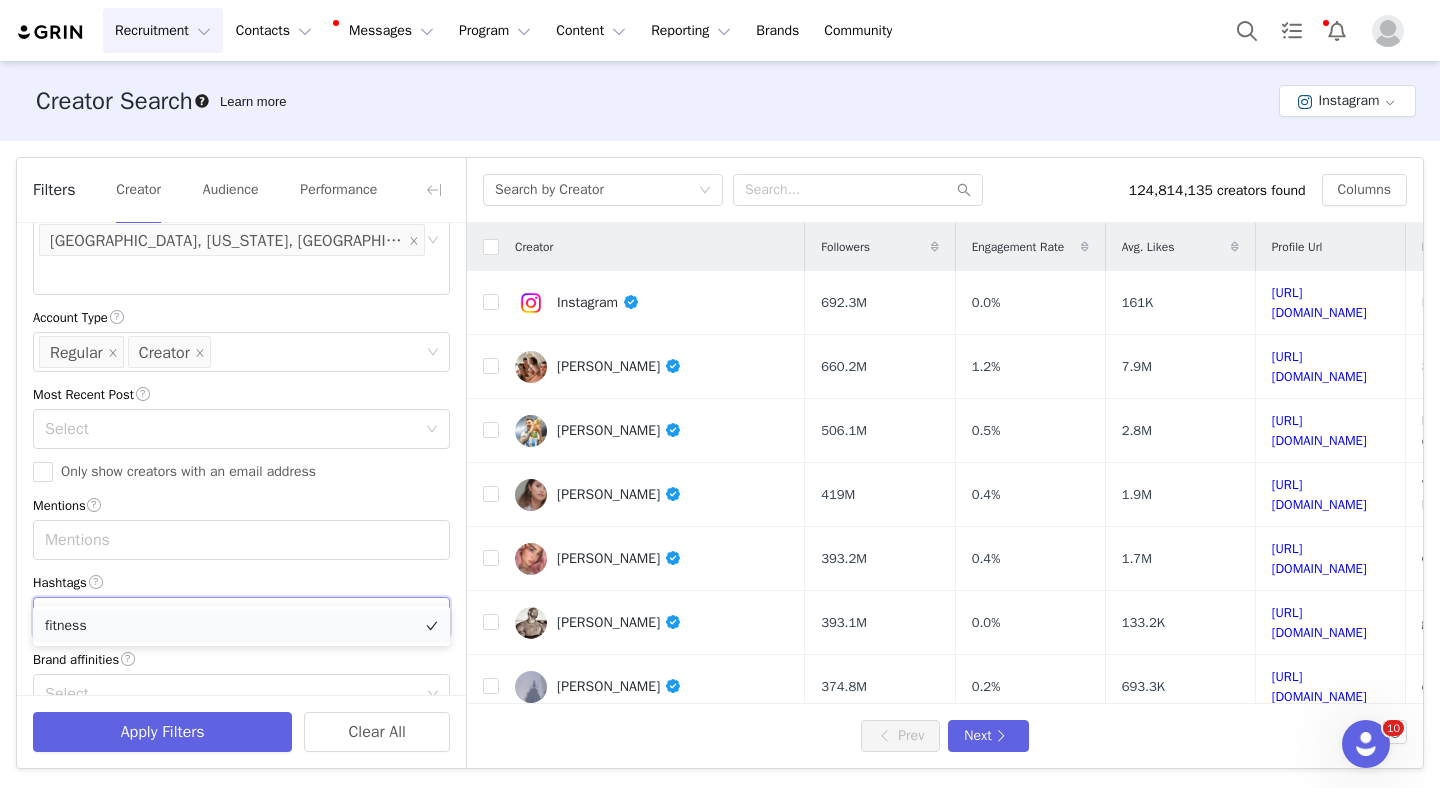 click on "fitness" at bounding box center [241, 626] 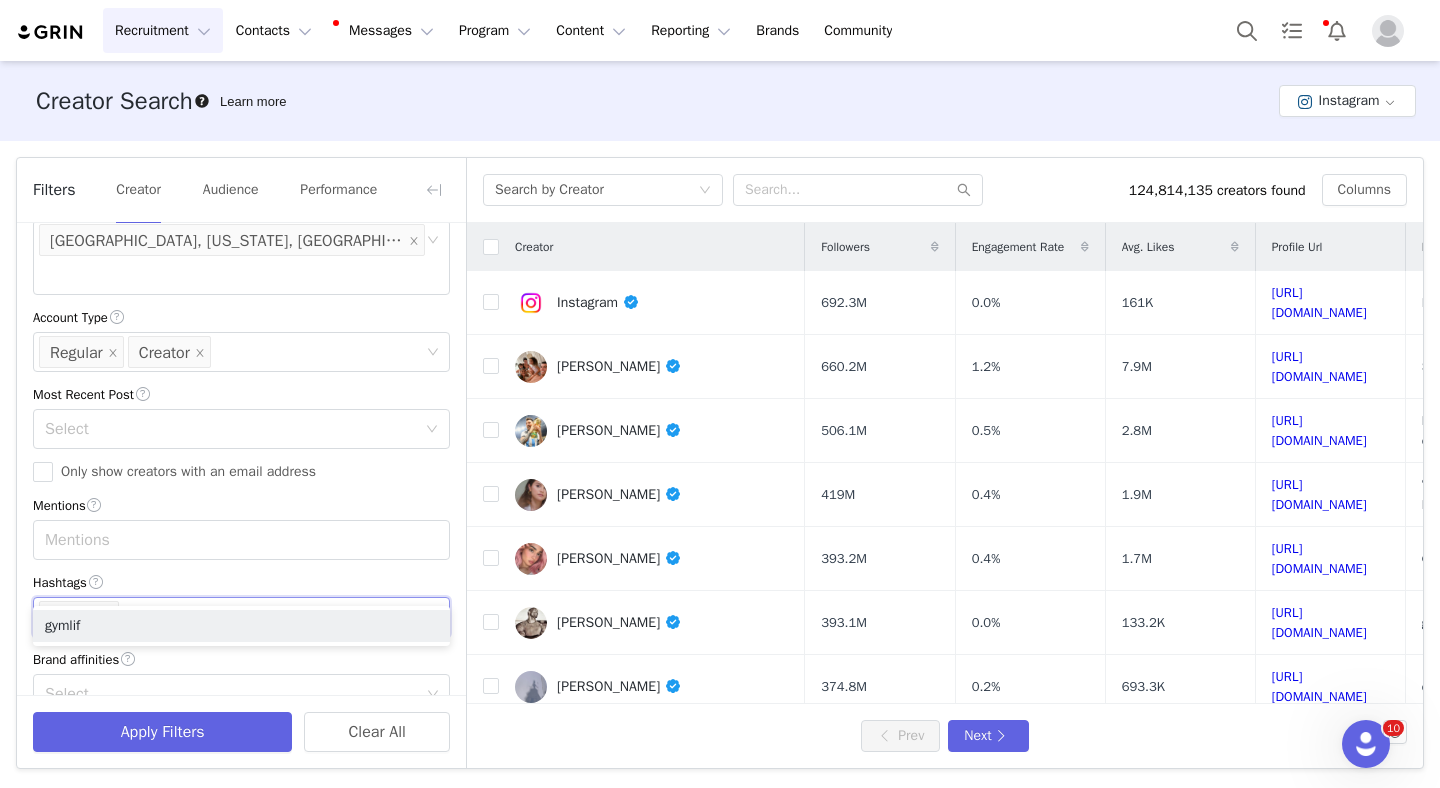 type on "gymlife" 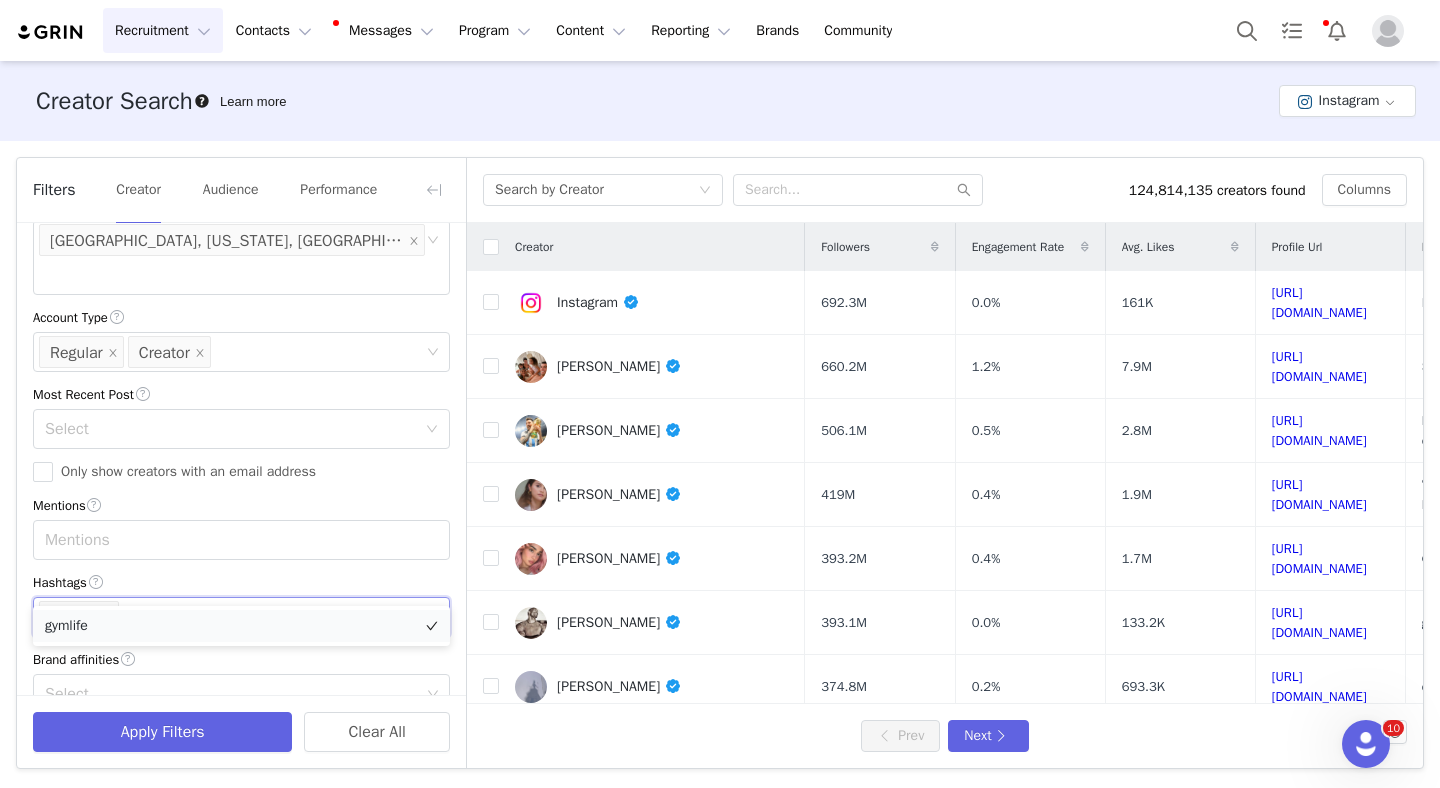 click on "gymlife" at bounding box center [241, 626] 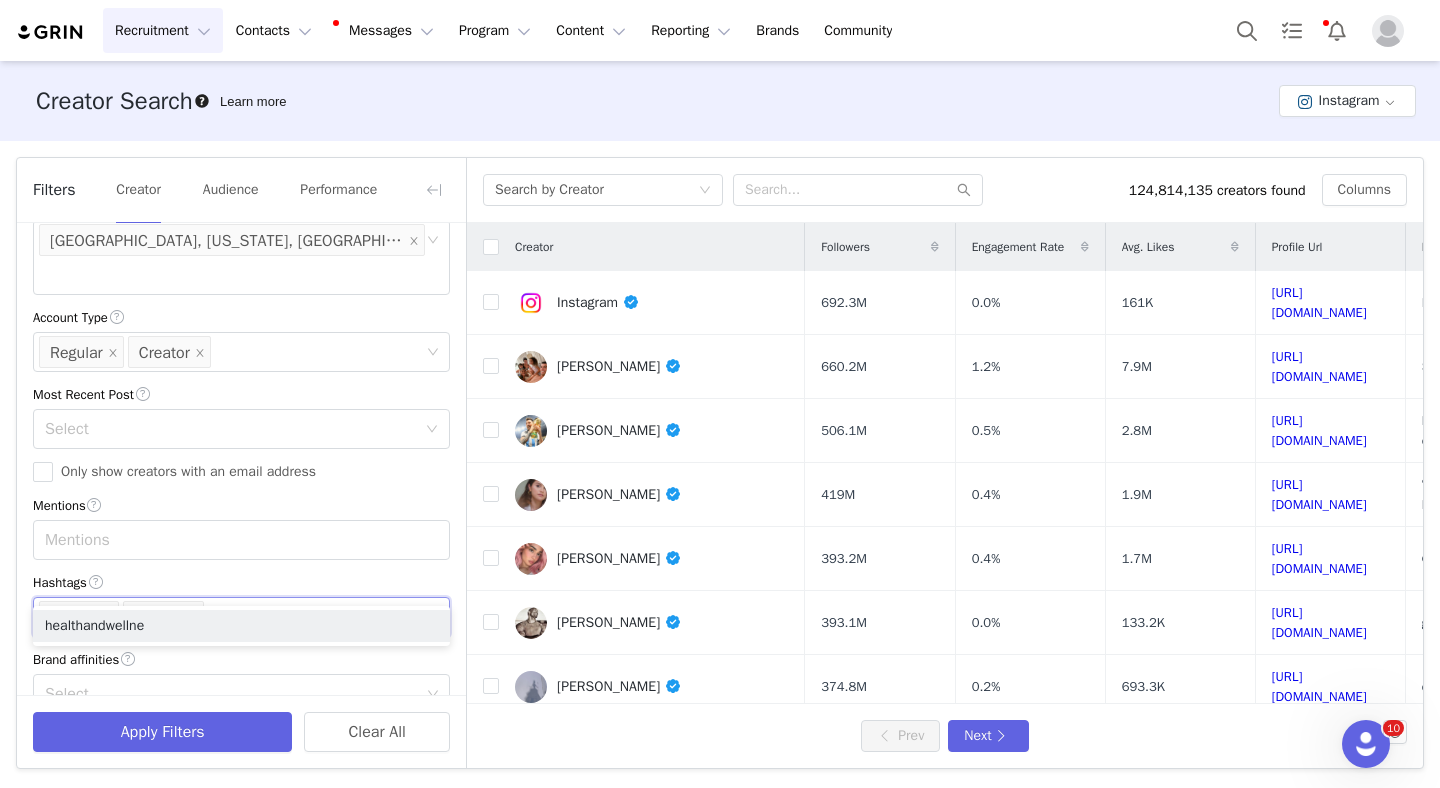 type on "healthandwellness" 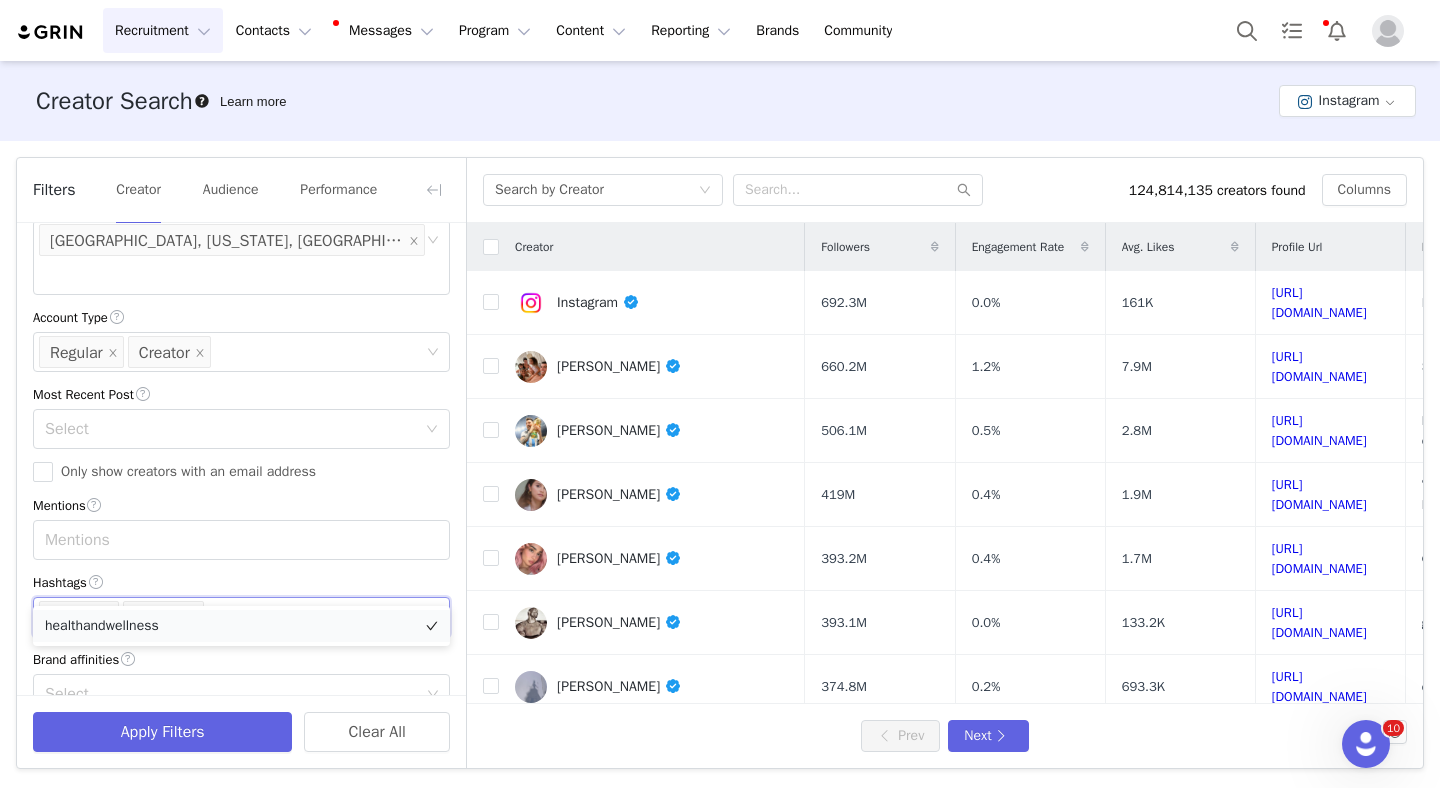 click on "healthandwellness" at bounding box center (241, 626) 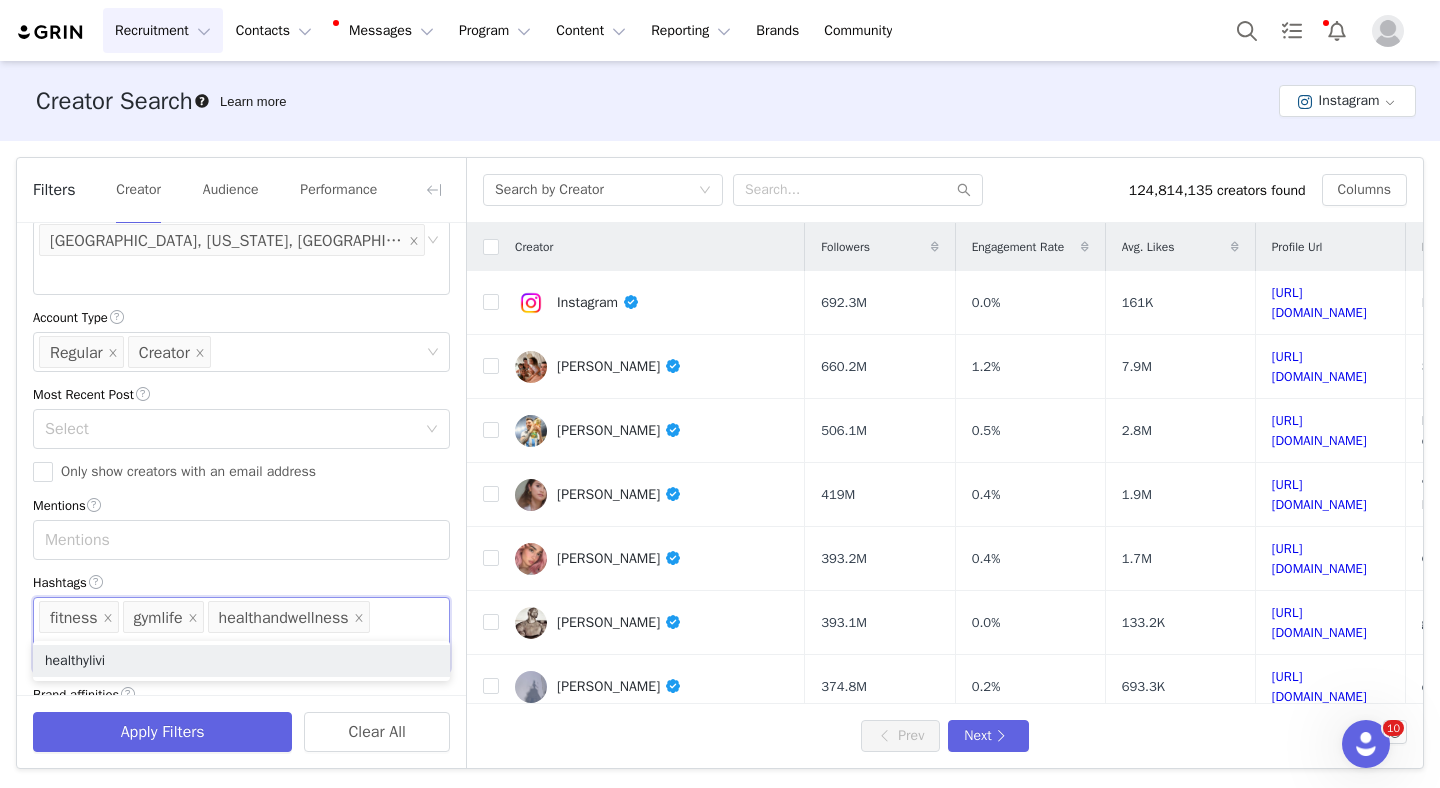type on "healthyliving" 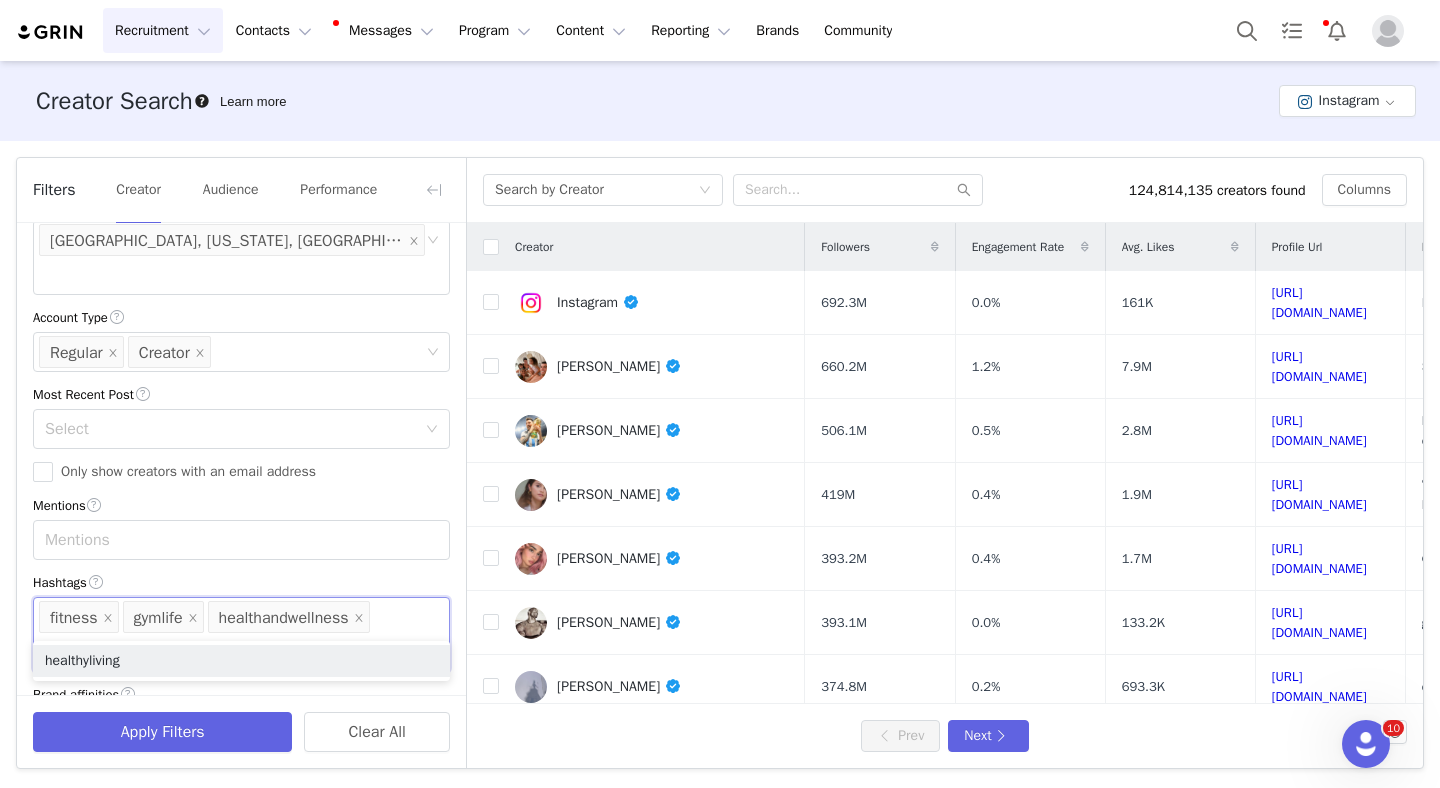 type 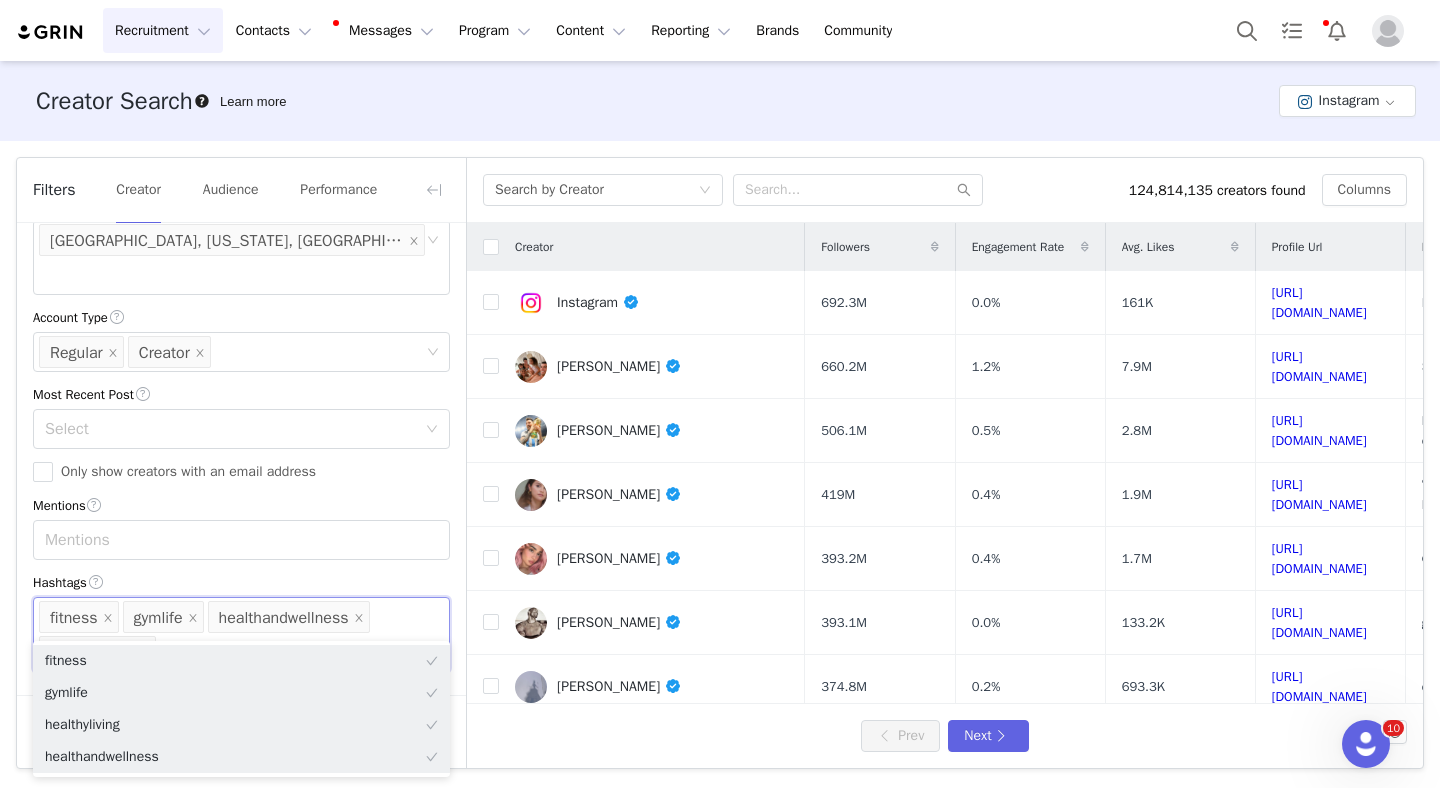 scroll, scrollTop: 676, scrollLeft: 0, axis: vertical 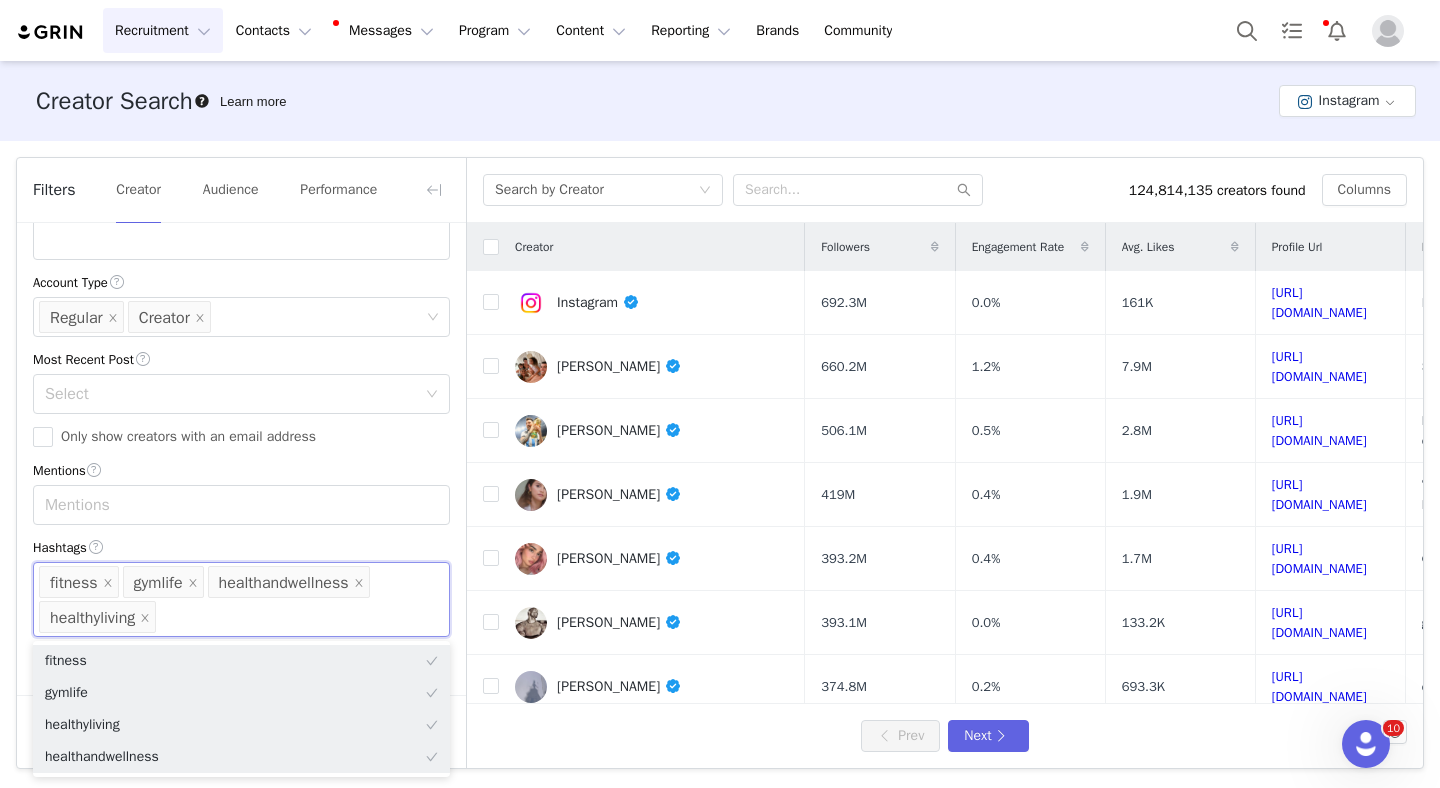 click on "Current Creators   Hide creators in my CRM   Bio Phrase   Follower Count  Min Max  Engagement Rate  ≥ 0%  Average Engagements  Min 5k Max 75k  Gender  Select Male  Age  Age  Language  Language  Locations  Locations Westminster, Colorado, United States    Account Type  Account Type Regular Creator    Most Recent Post  Select     Only show creators with an email address   Mentions  Mentions    Hashtags  Enter hashtag fitness gymlife healthandwellness healthyliving    Brand affinities  Select" at bounding box center [241, 138] 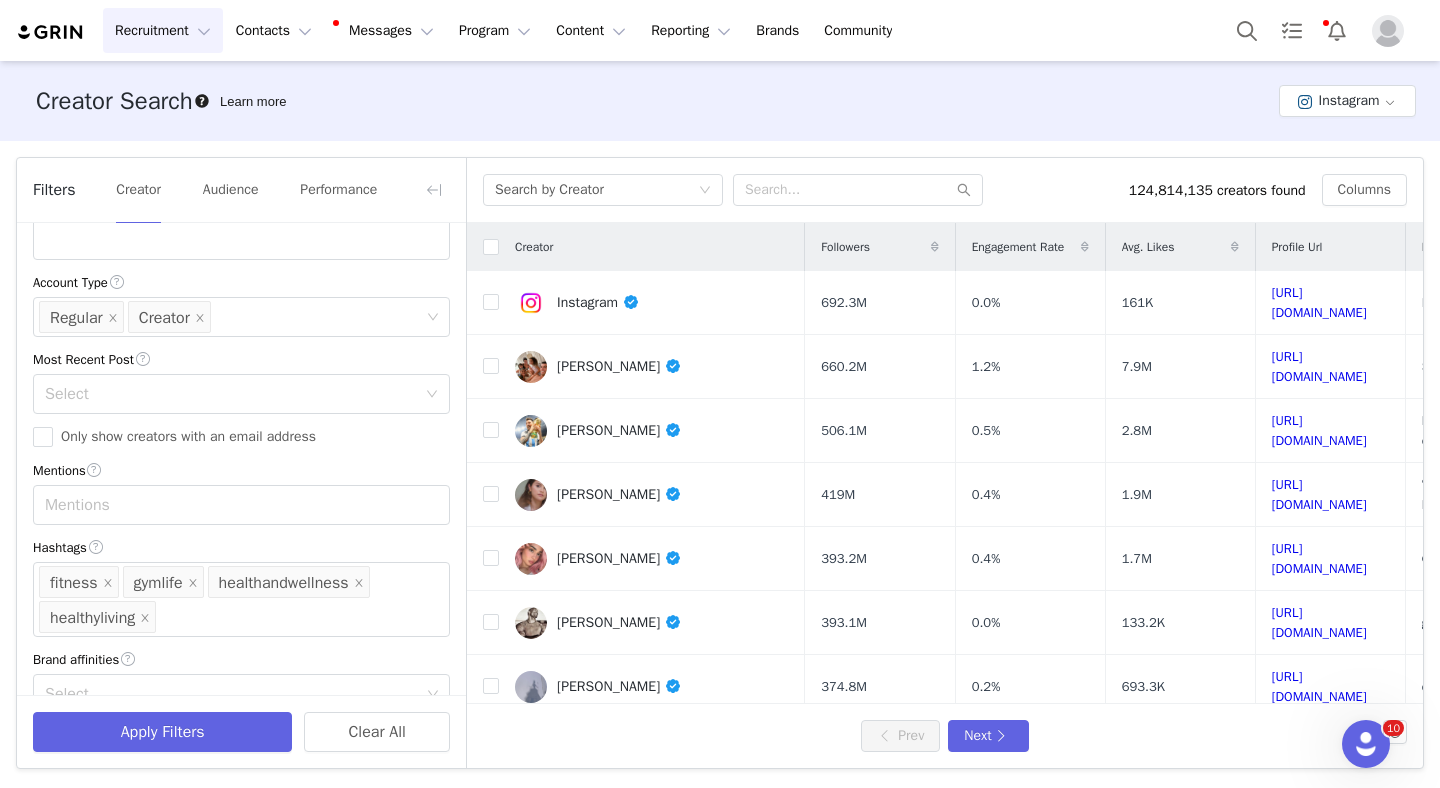 click on "Mentions" at bounding box center (241, 470) 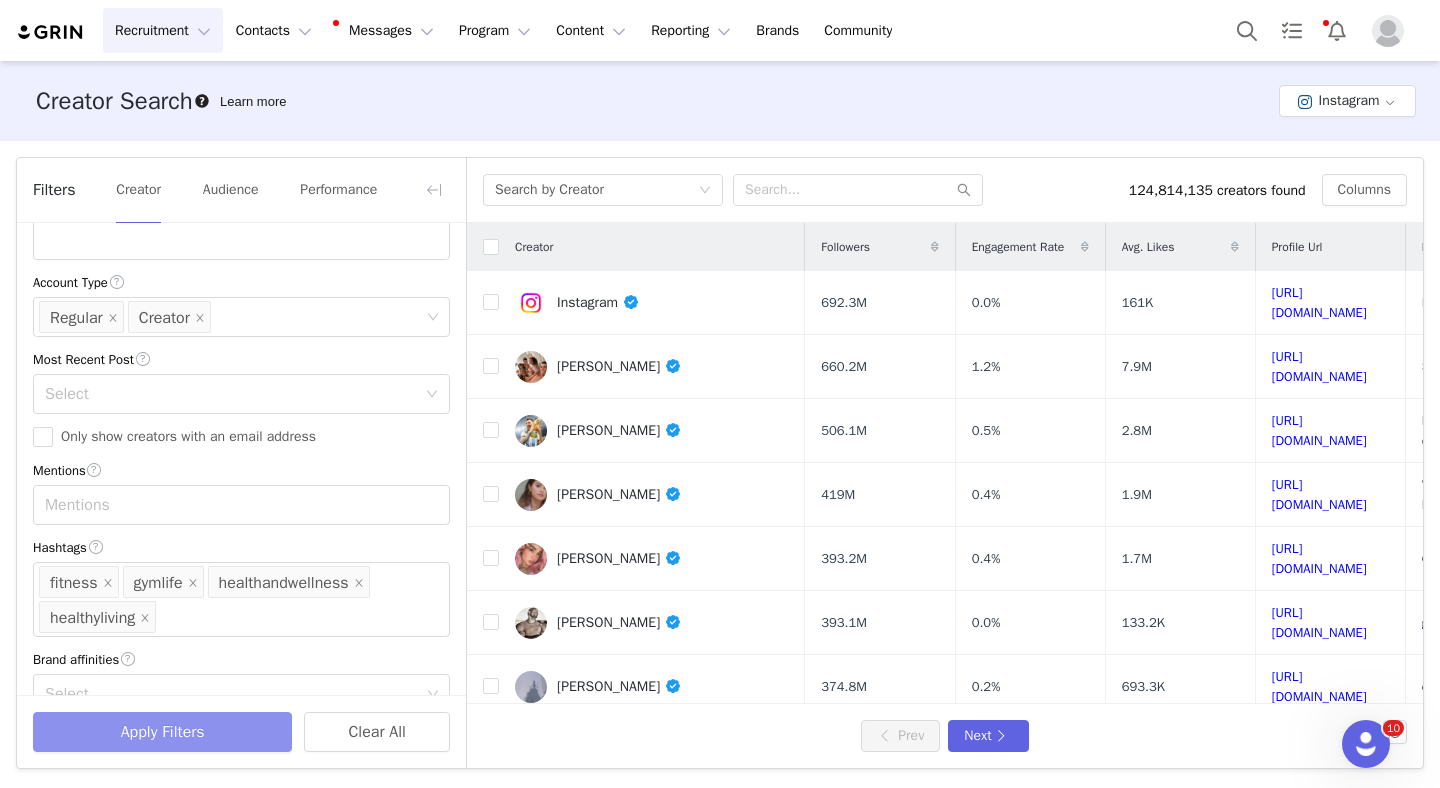 click on "Apply Filters" at bounding box center [162, 732] 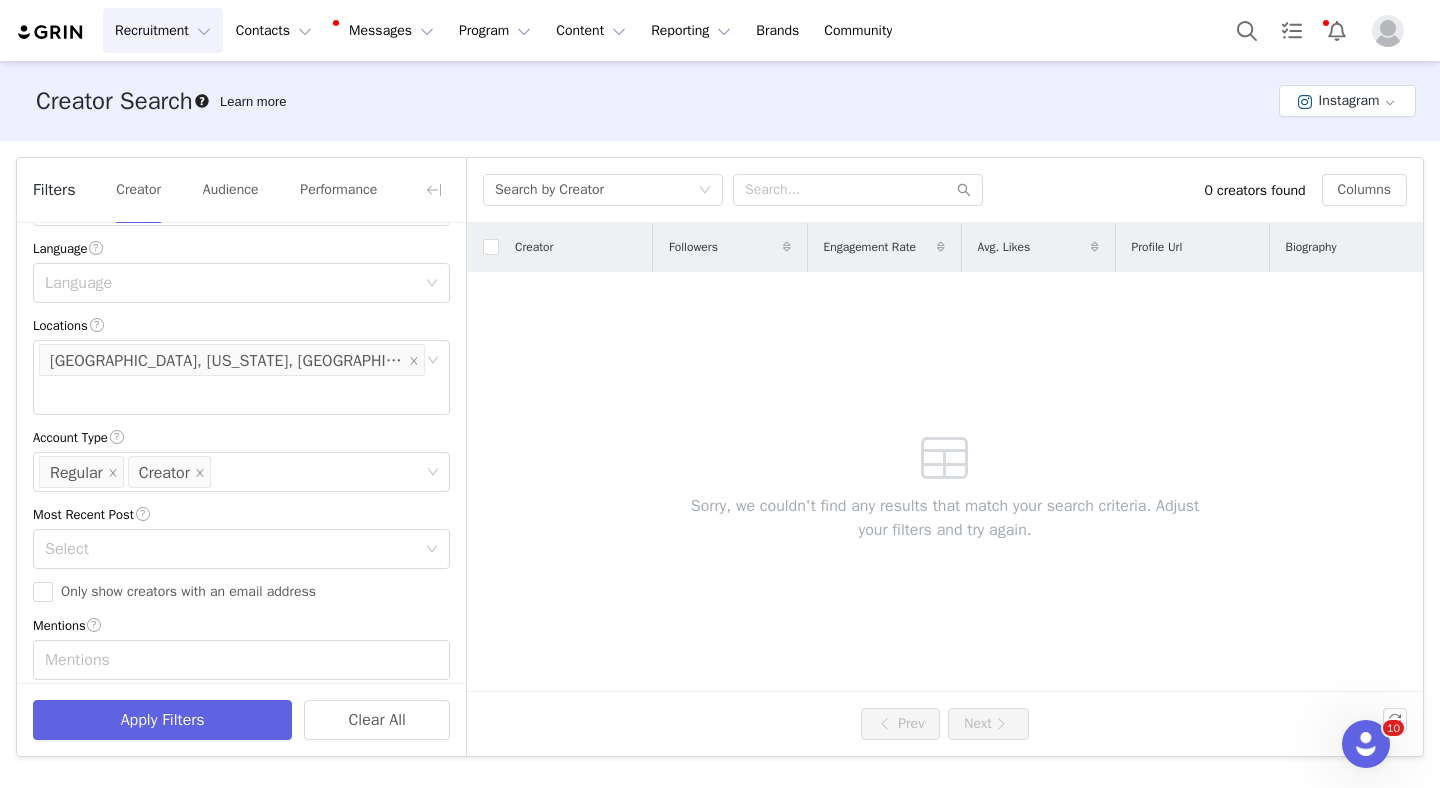 scroll, scrollTop: 520, scrollLeft: 0, axis: vertical 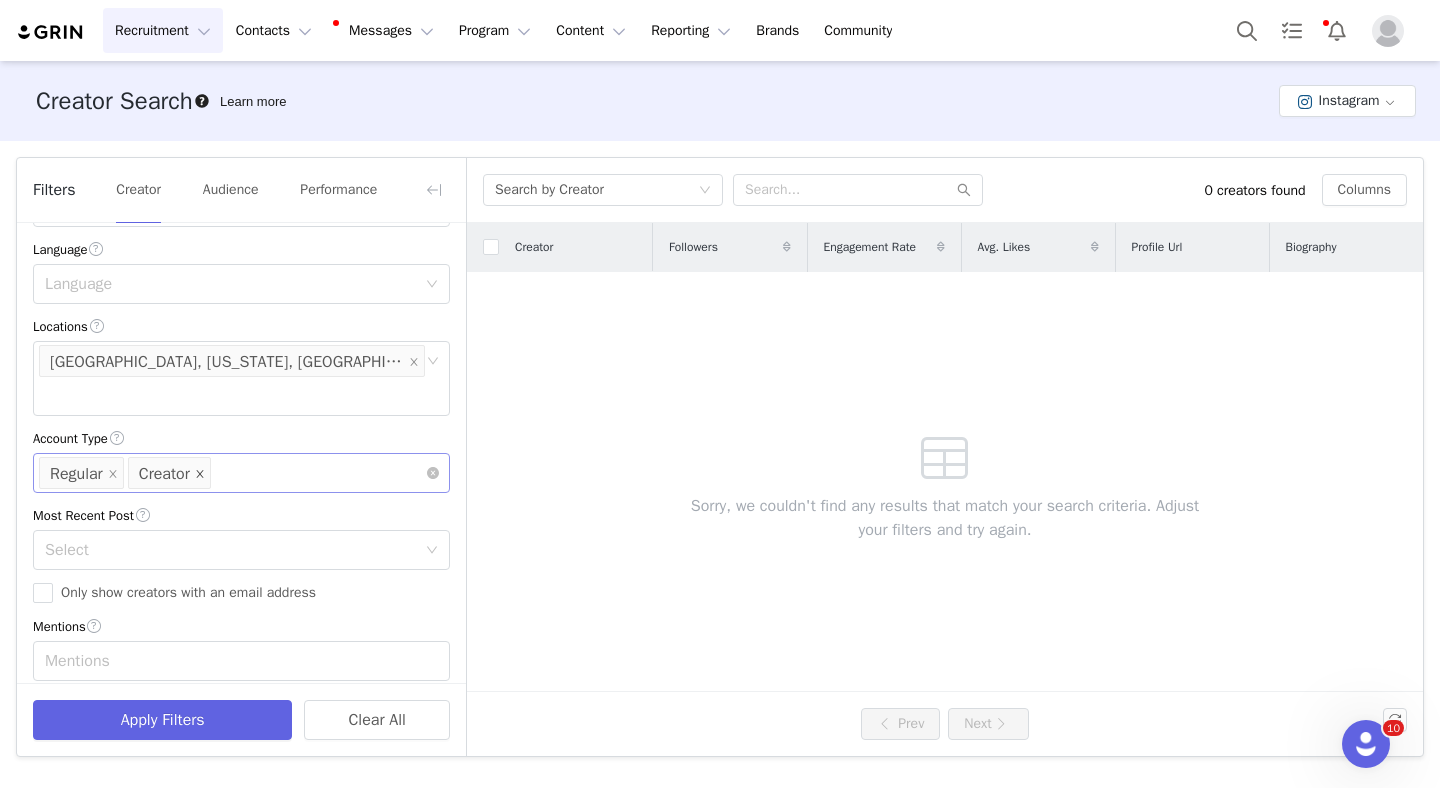 click 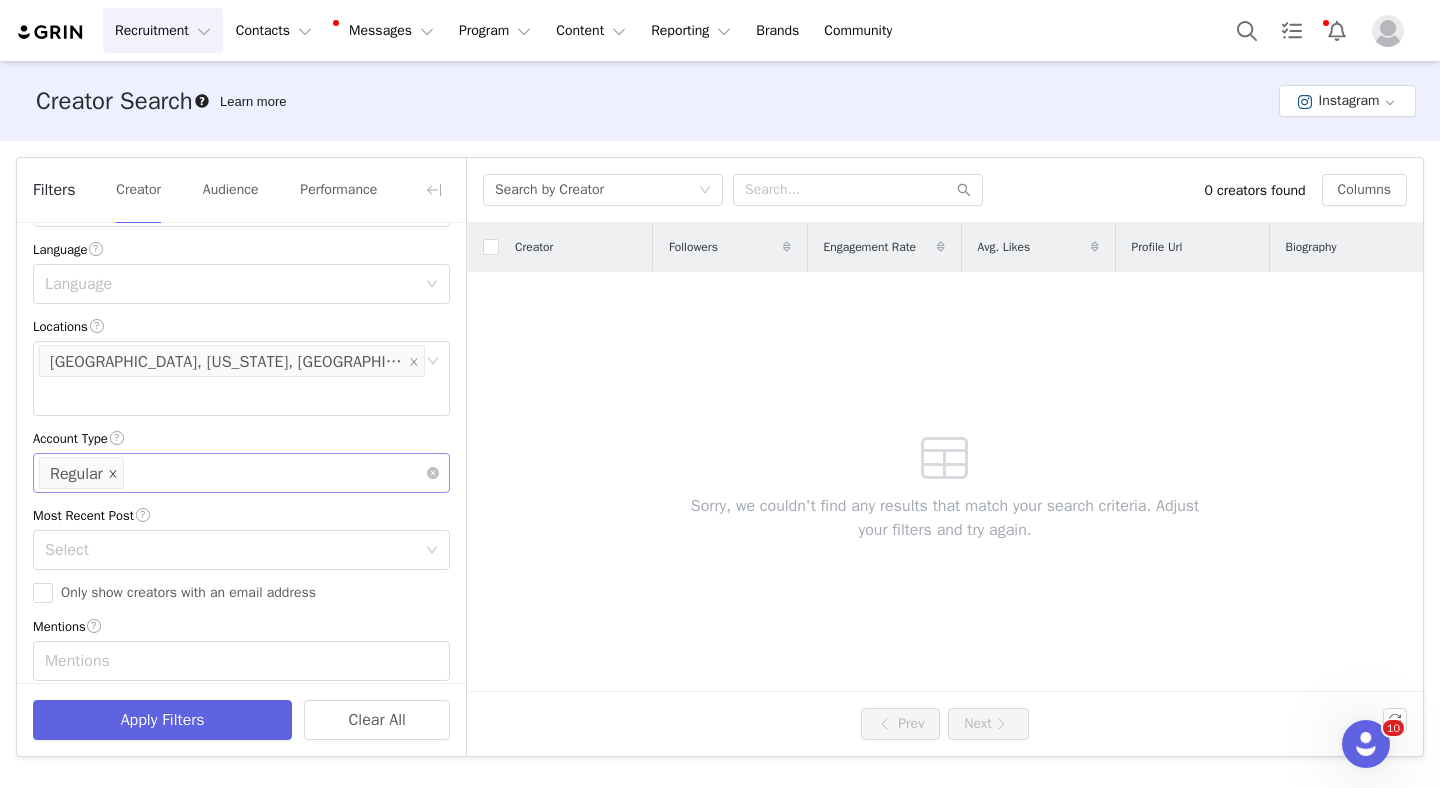click at bounding box center [113, 475] 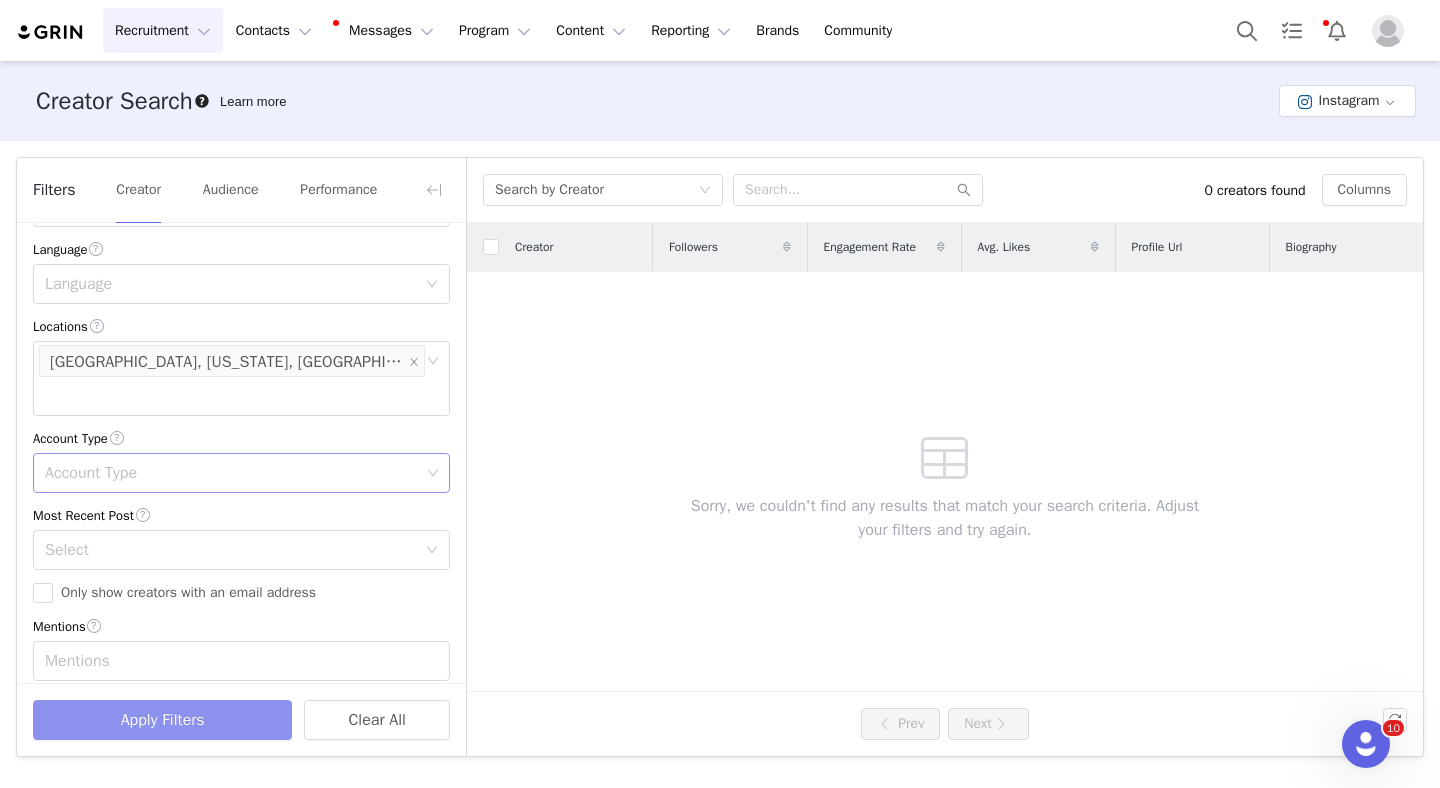 click on "Apply Filters" at bounding box center (162, 720) 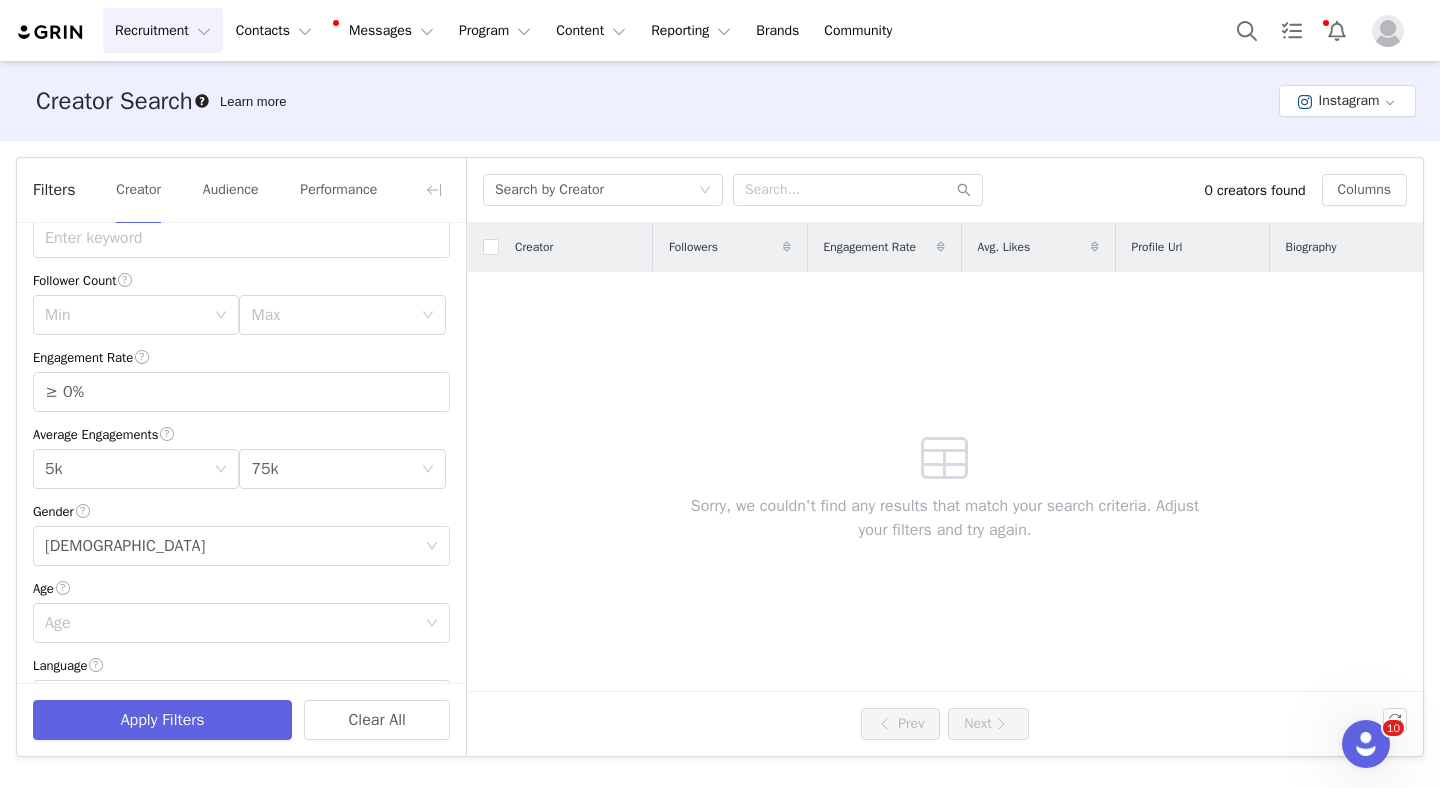 scroll, scrollTop: 688, scrollLeft: 0, axis: vertical 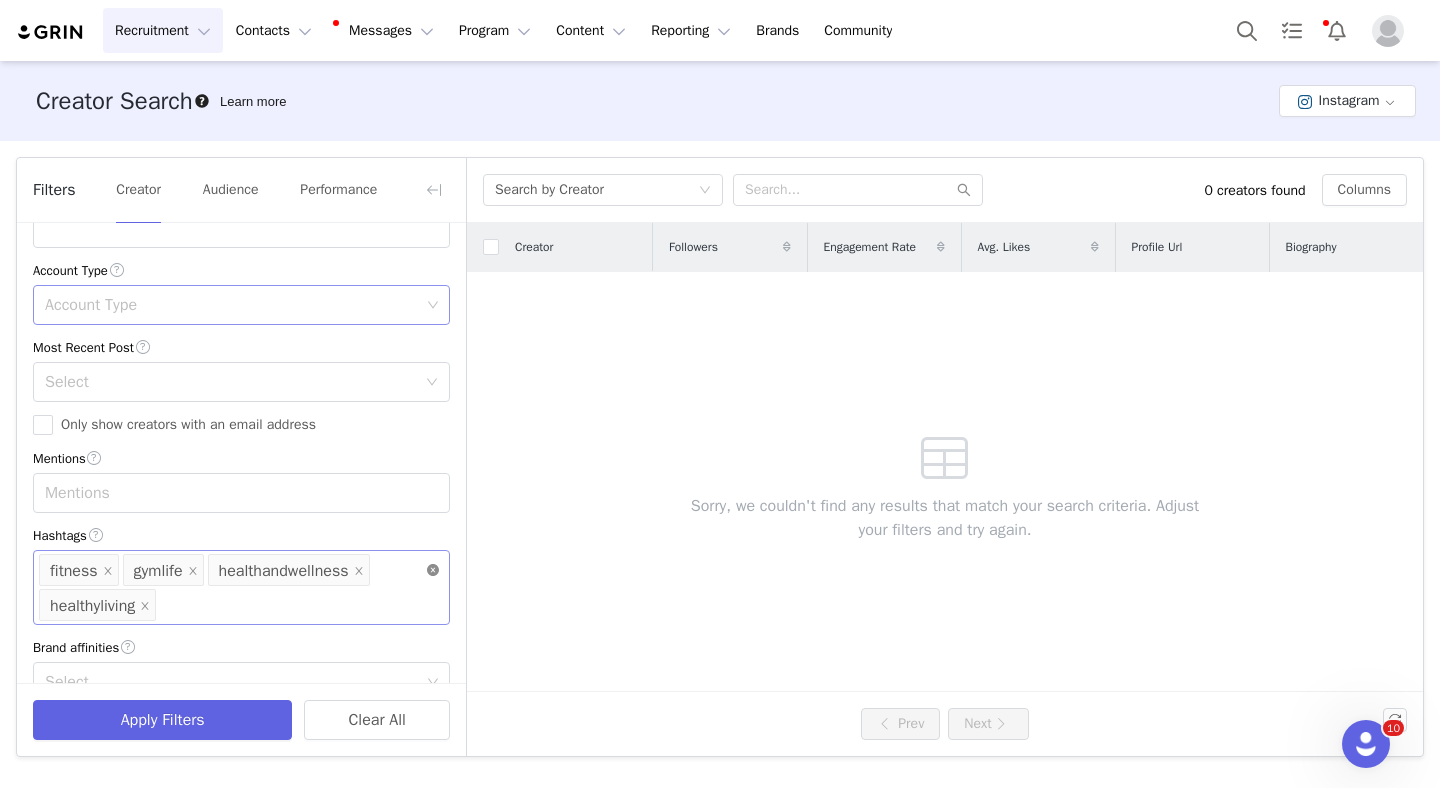 click 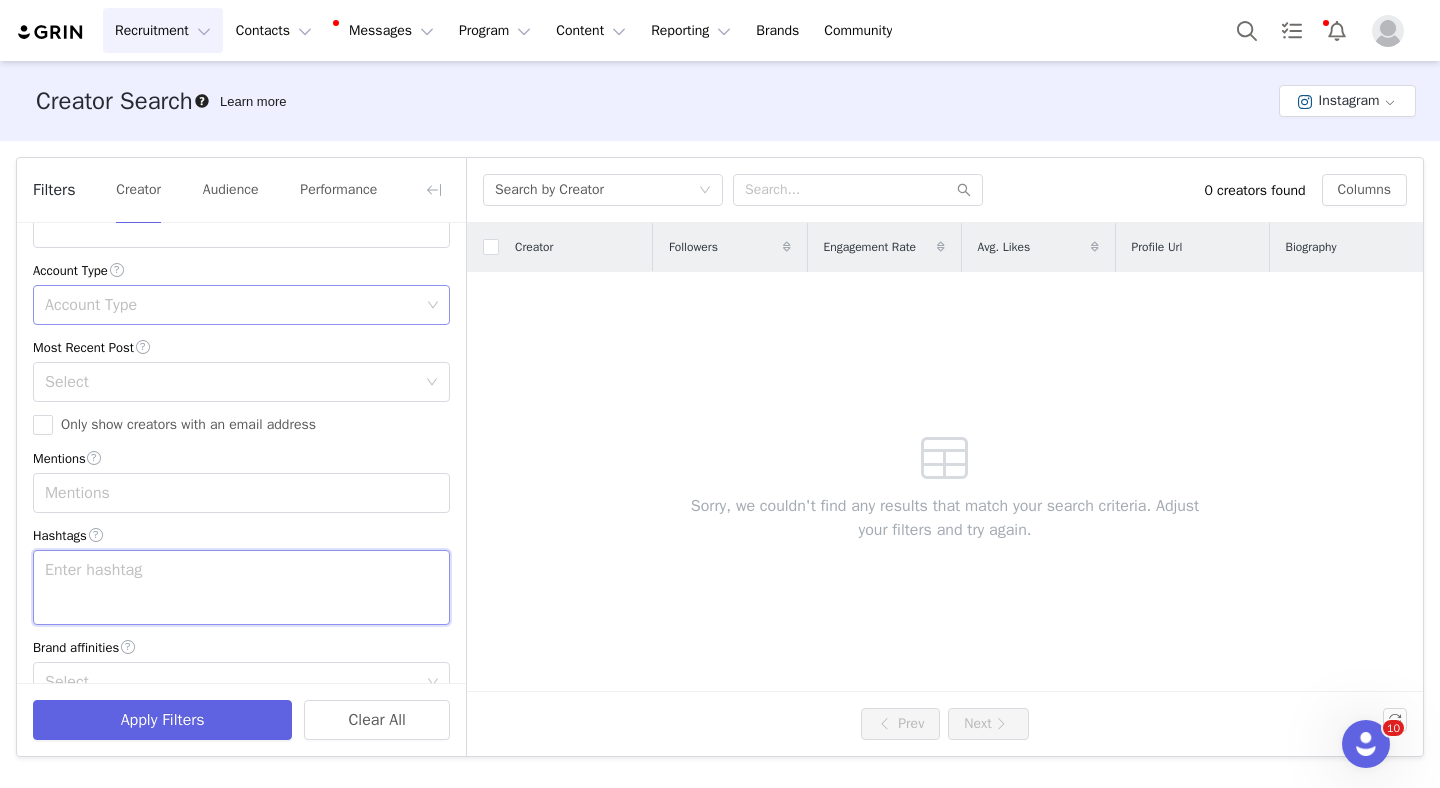 scroll, scrollTop: 653, scrollLeft: 0, axis: vertical 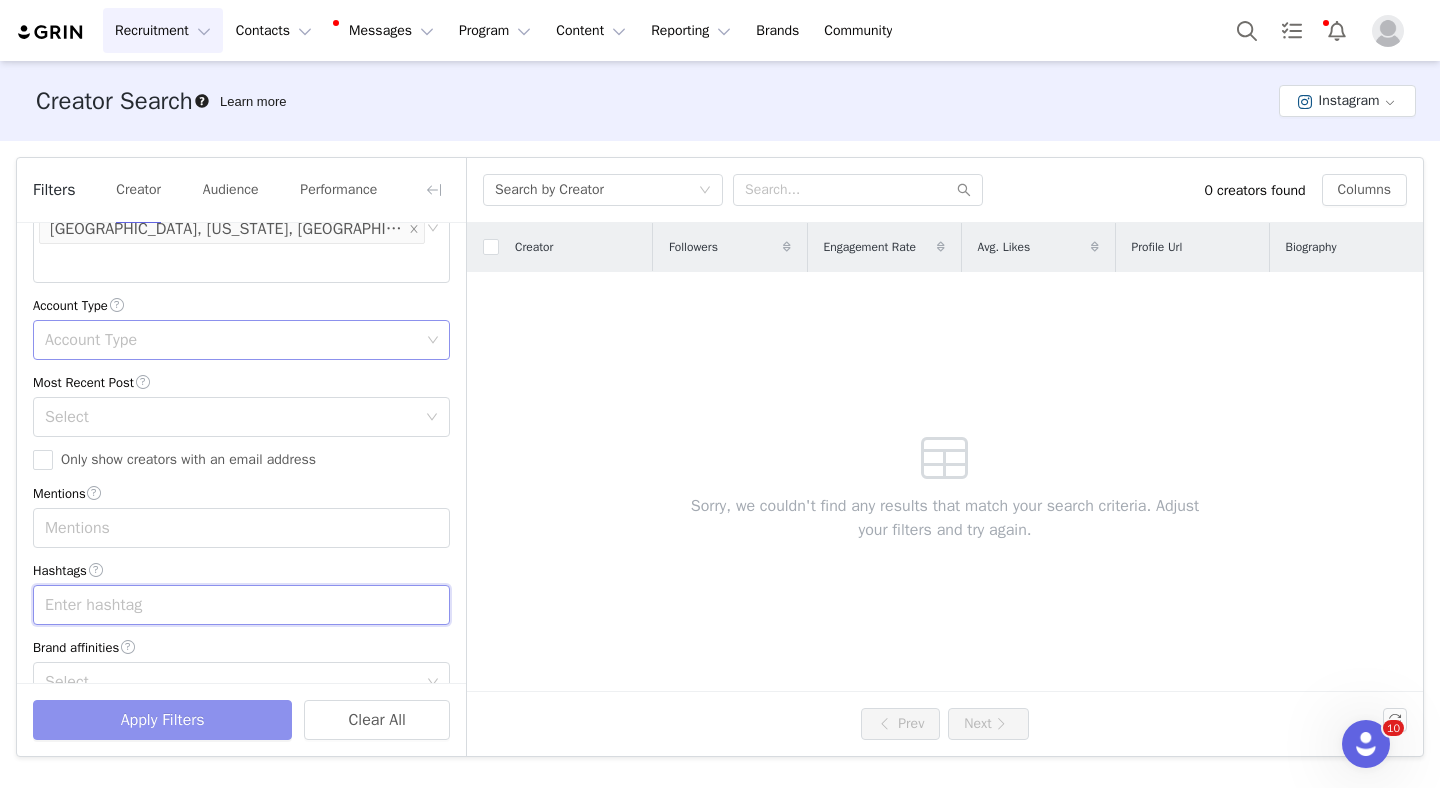 click on "Apply Filters" at bounding box center [162, 720] 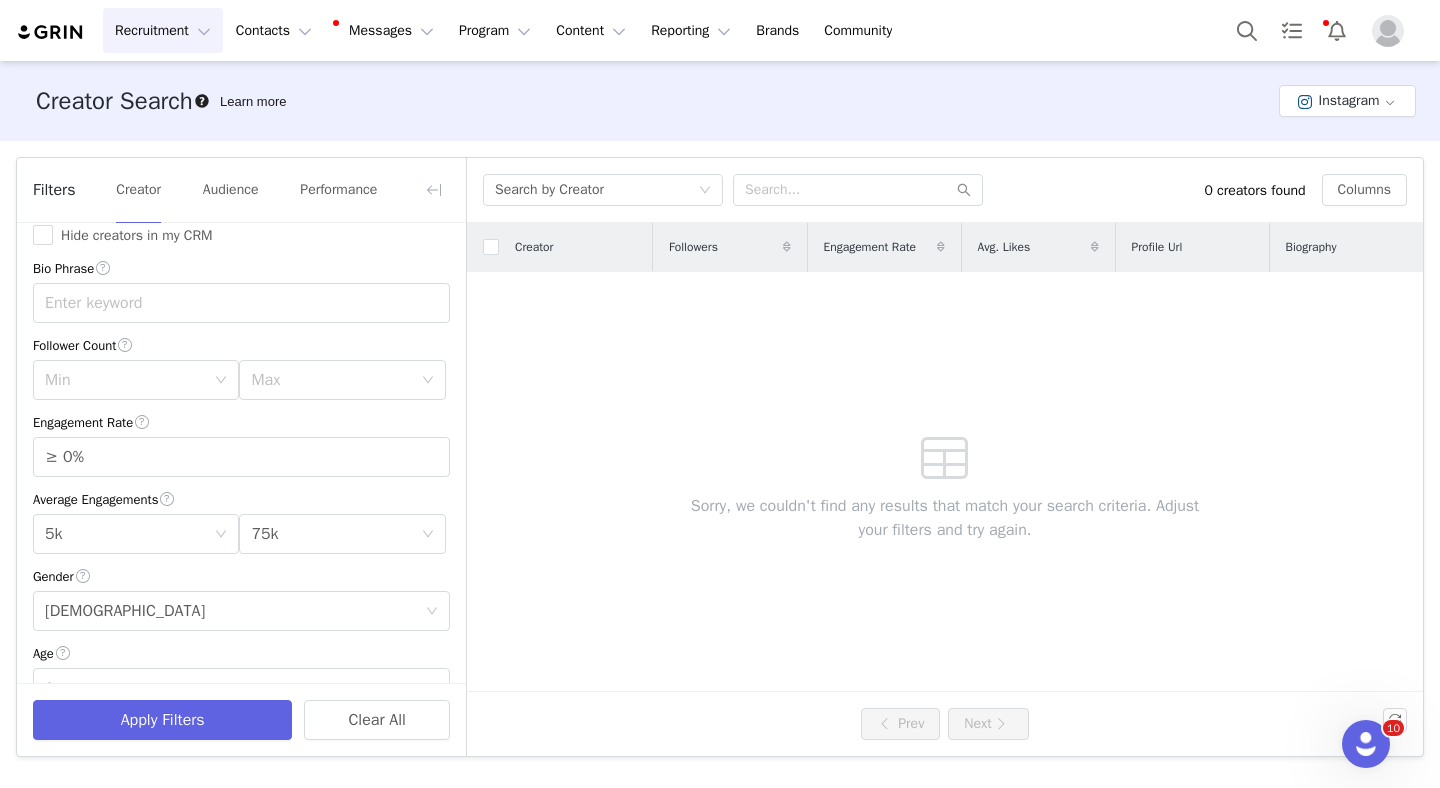 scroll, scrollTop: 0, scrollLeft: 0, axis: both 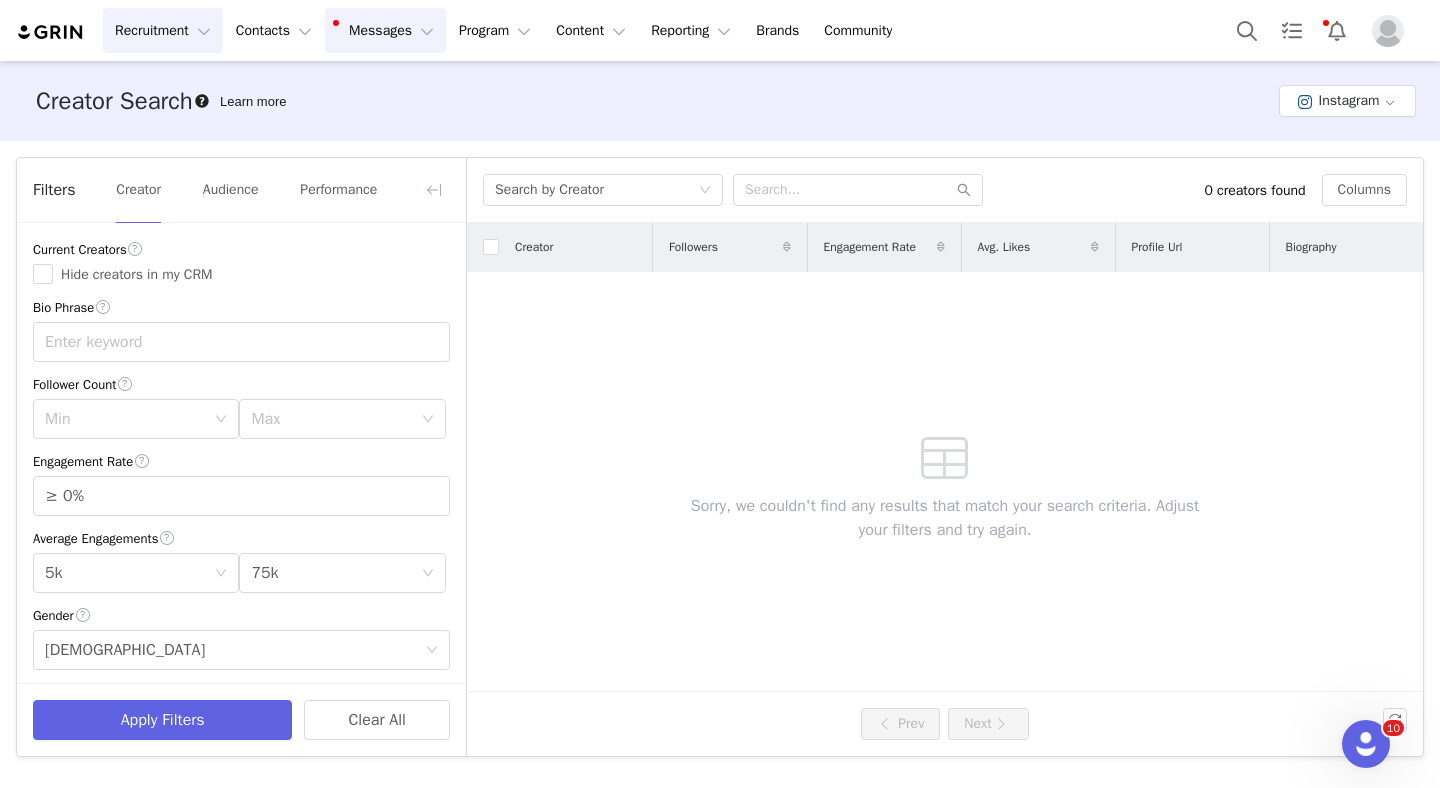 click on "Messages Messages" at bounding box center (385, 30) 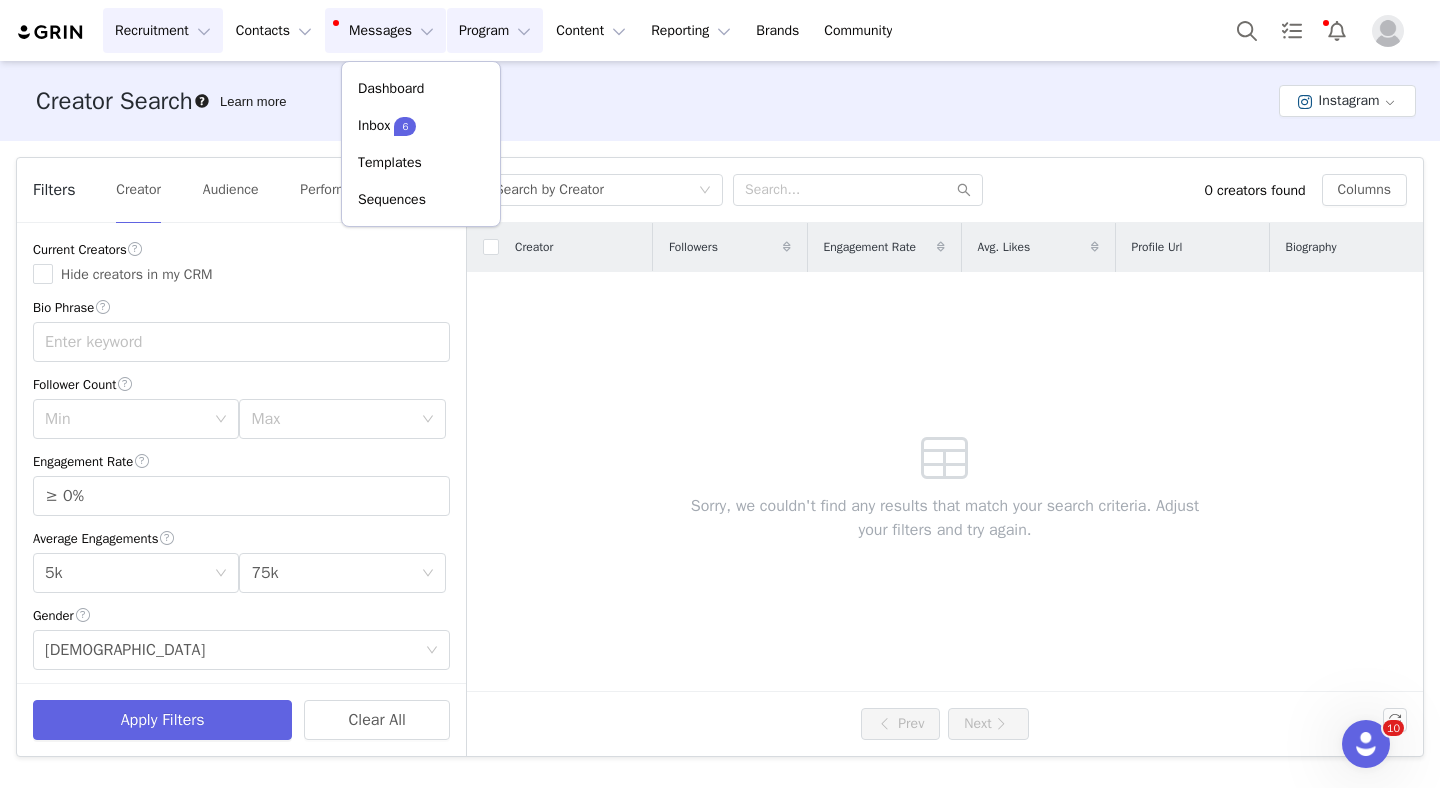 click on "Program Program" at bounding box center (495, 30) 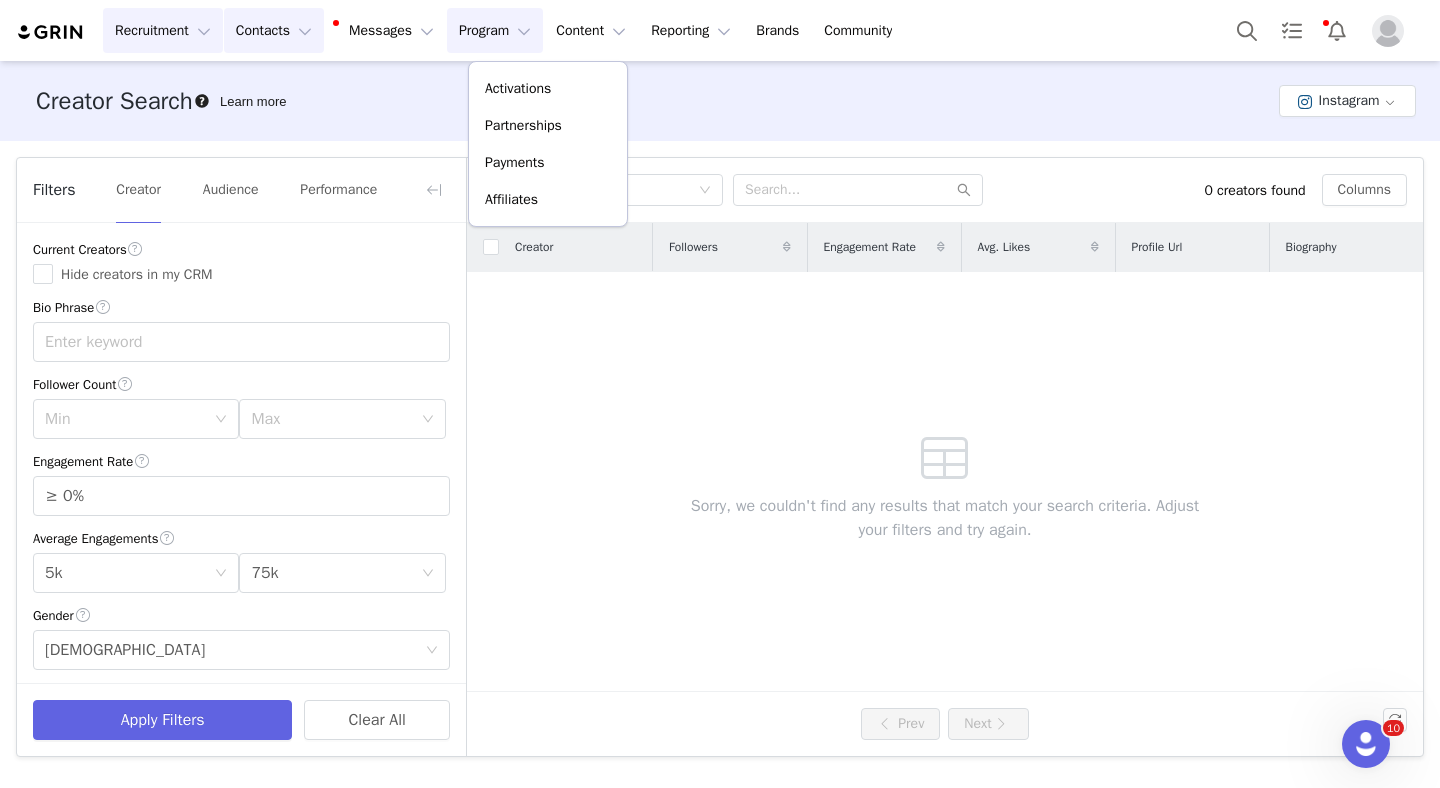 click on "Contacts Contacts" at bounding box center (274, 30) 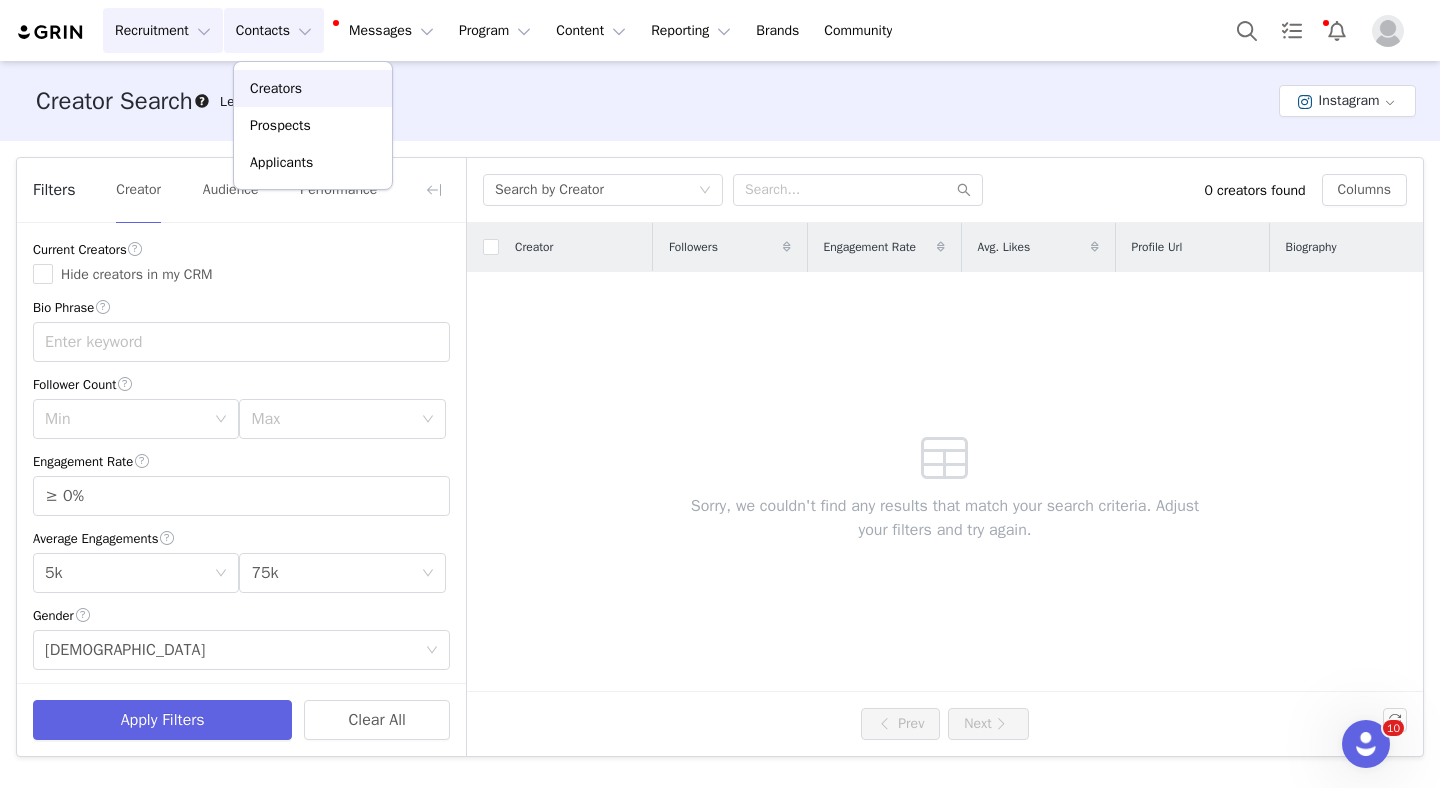 click on "Creators" at bounding box center (313, 88) 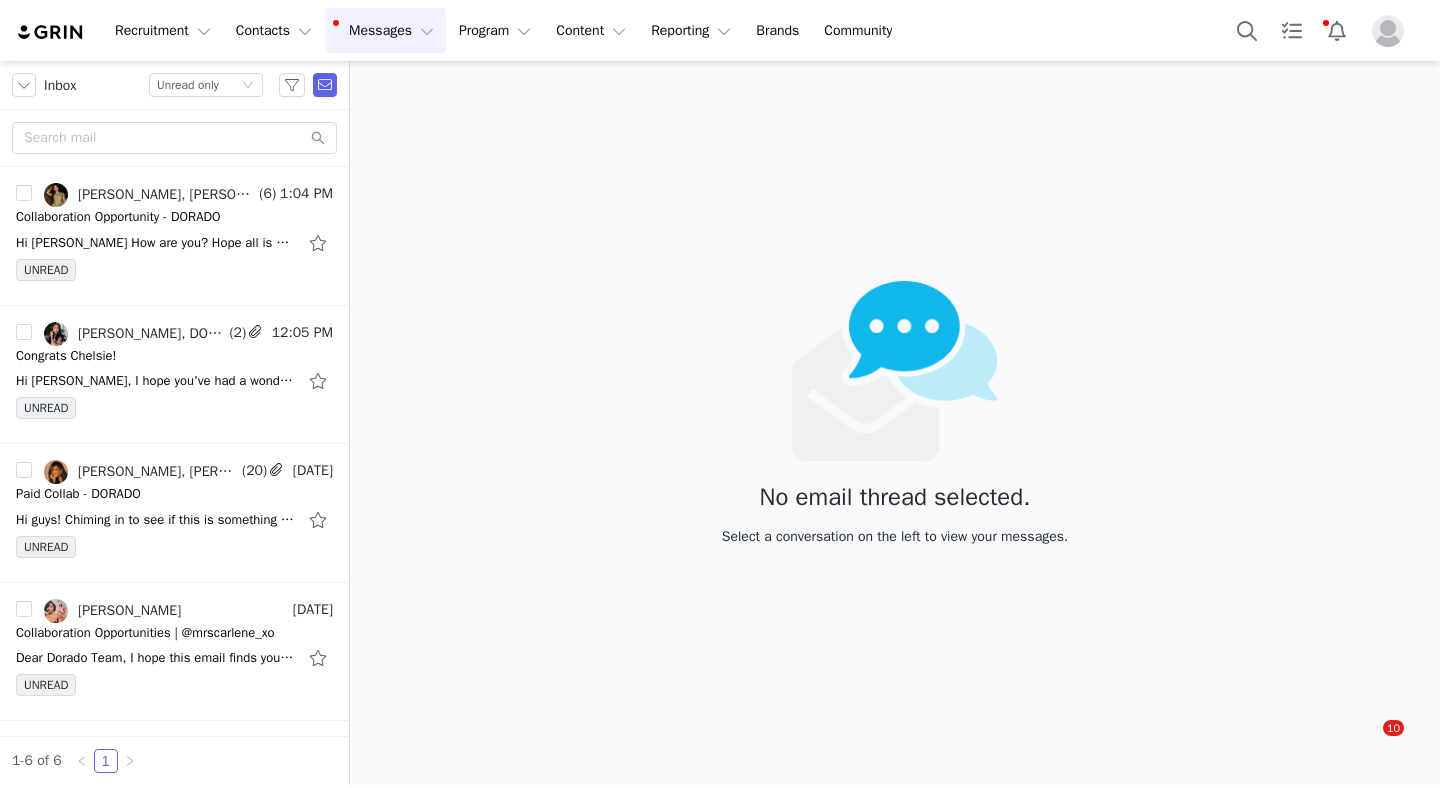 scroll, scrollTop: 0, scrollLeft: 0, axis: both 